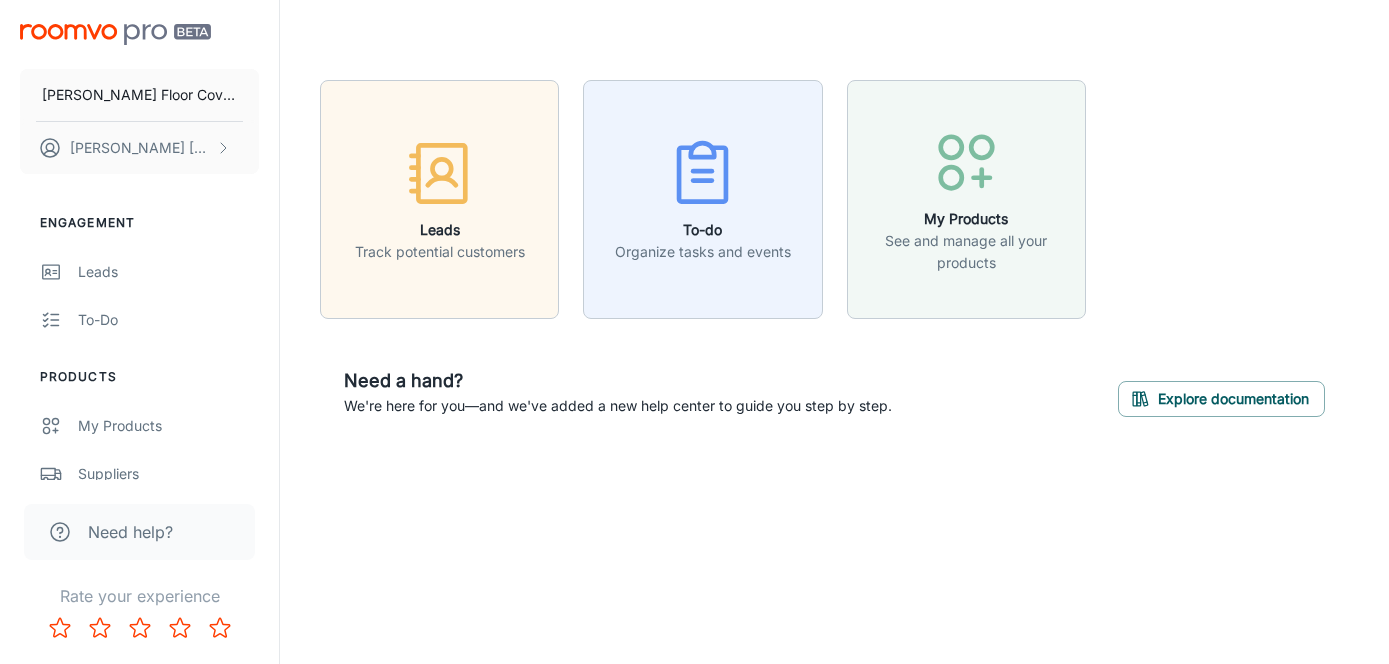 scroll, scrollTop: 0, scrollLeft: 0, axis: both 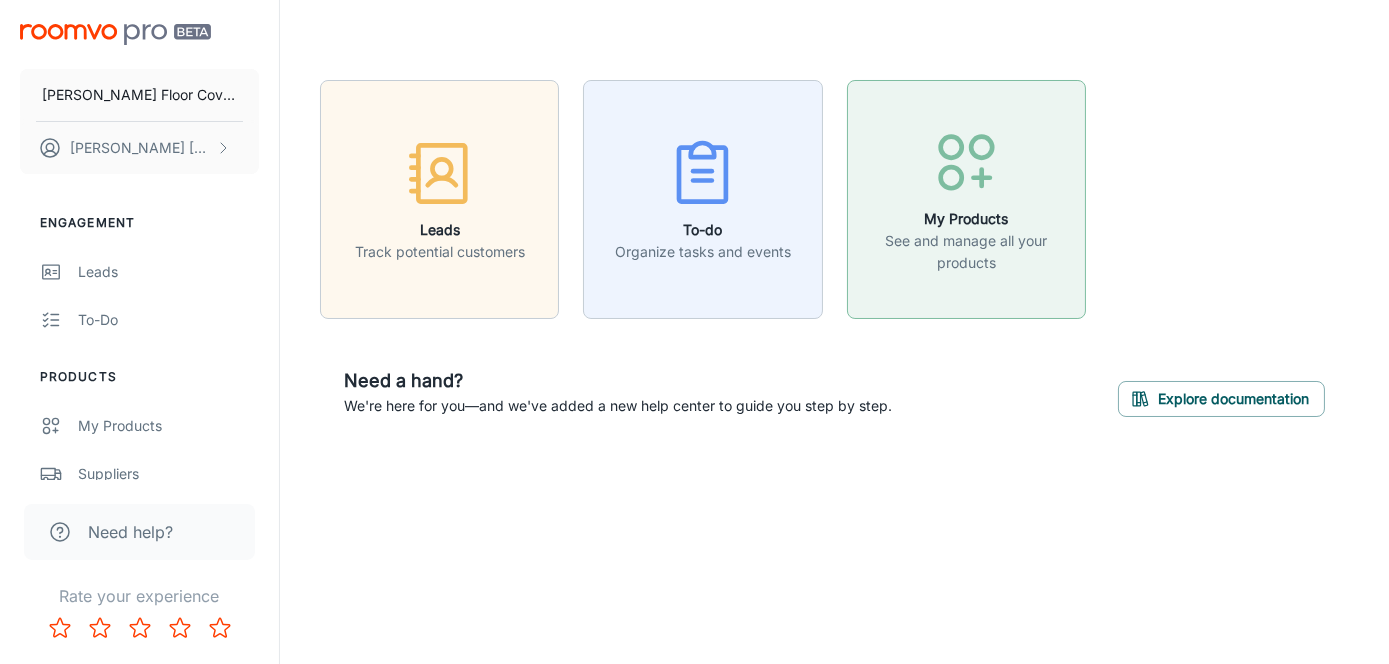 click on "See and manage all your products" at bounding box center (966, 252) 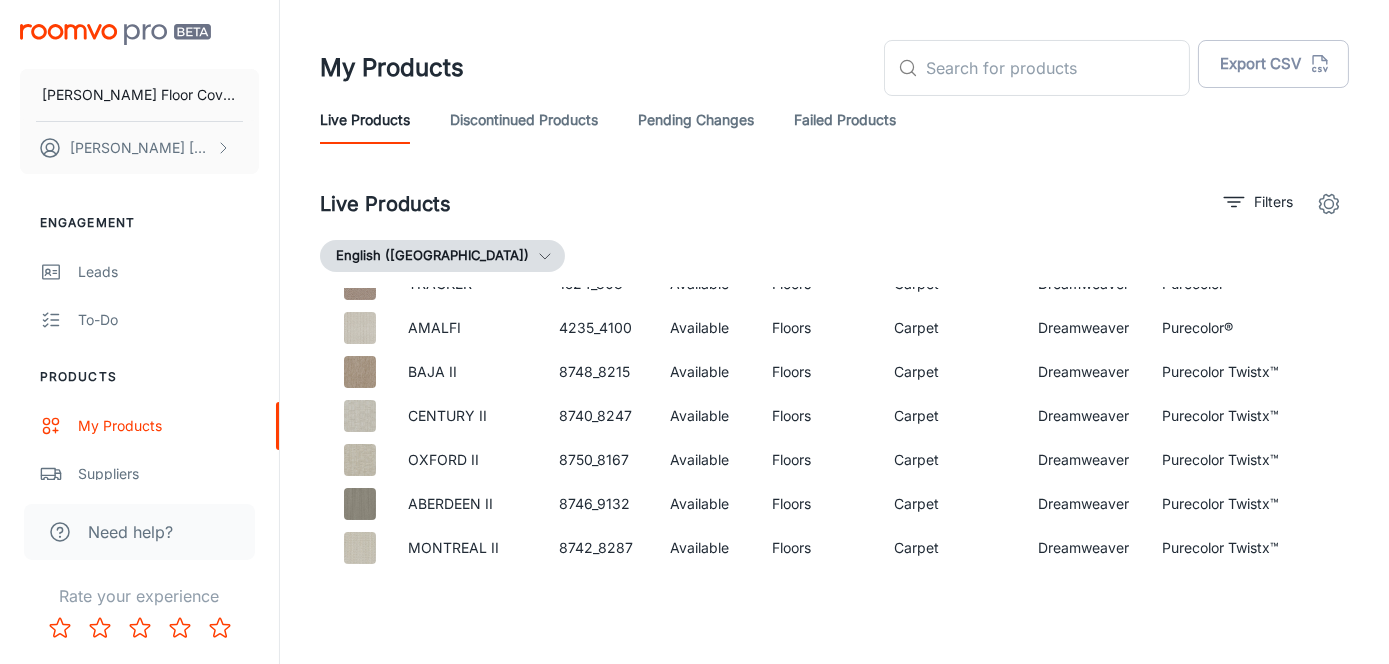 scroll, scrollTop: 2587, scrollLeft: 0, axis: vertical 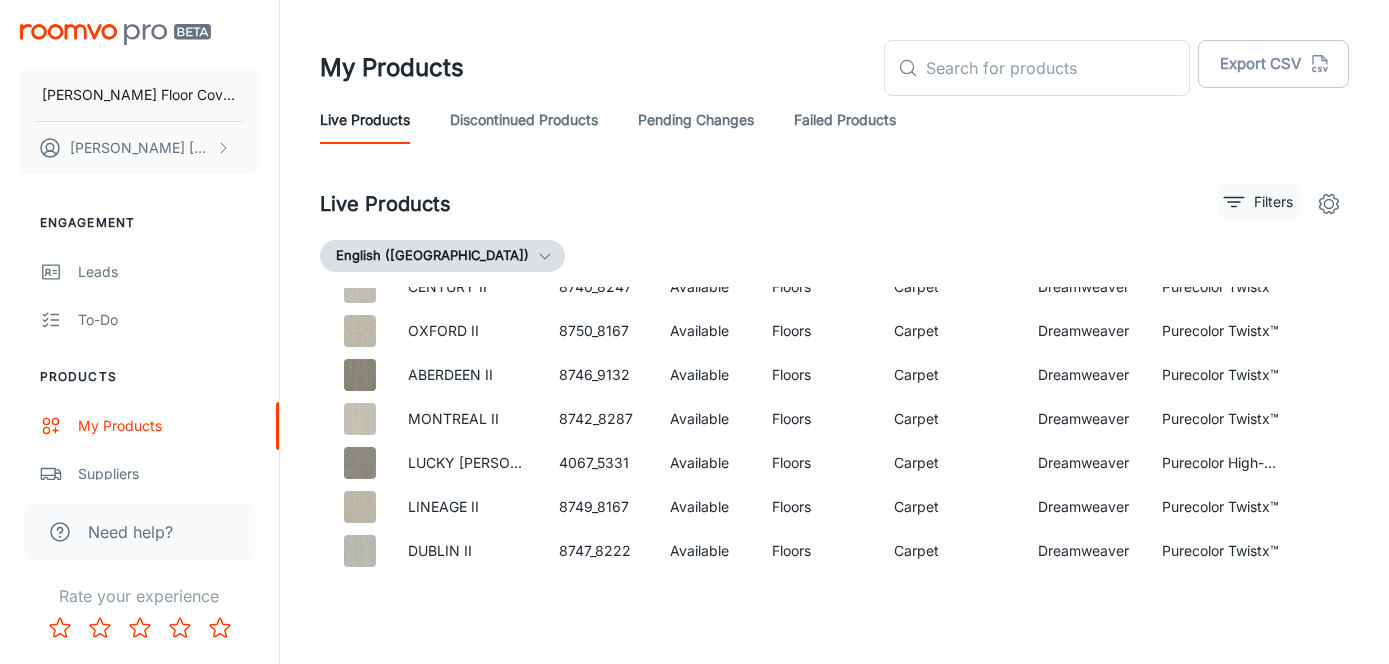 click on "Filters" at bounding box center [1273, 202] 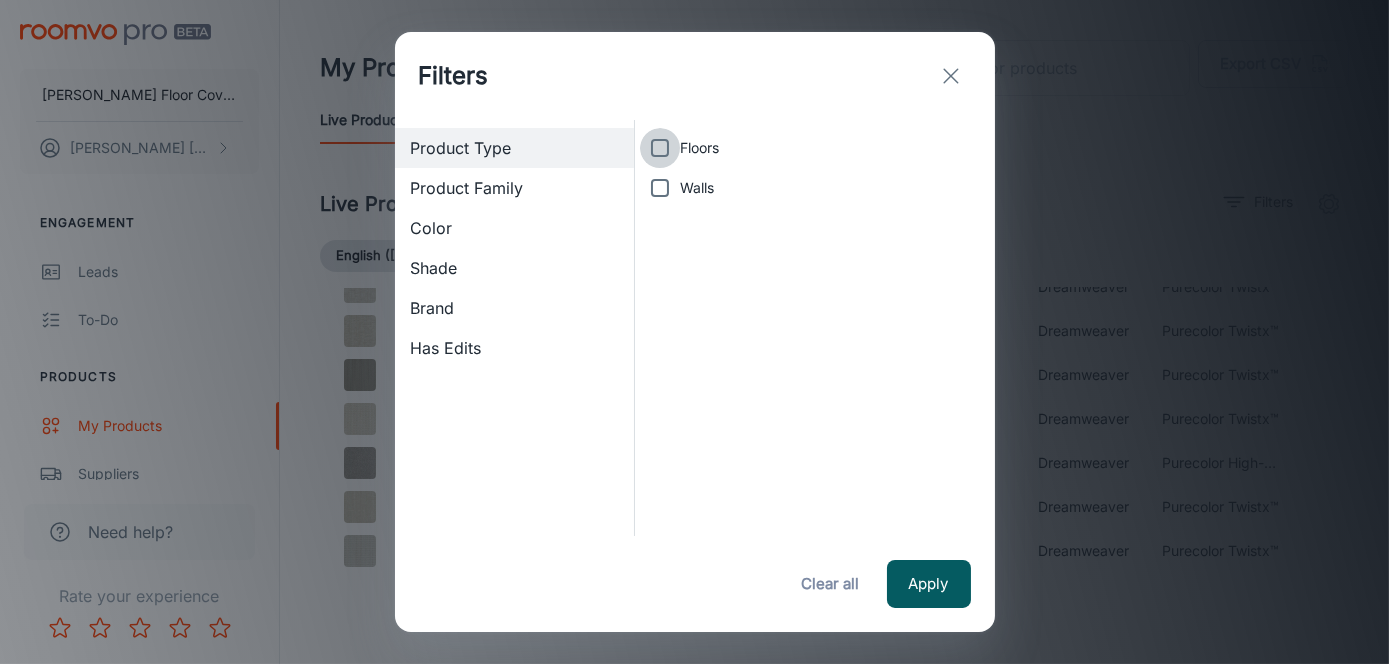 click on "Floors" at bounding box center [660, 148] 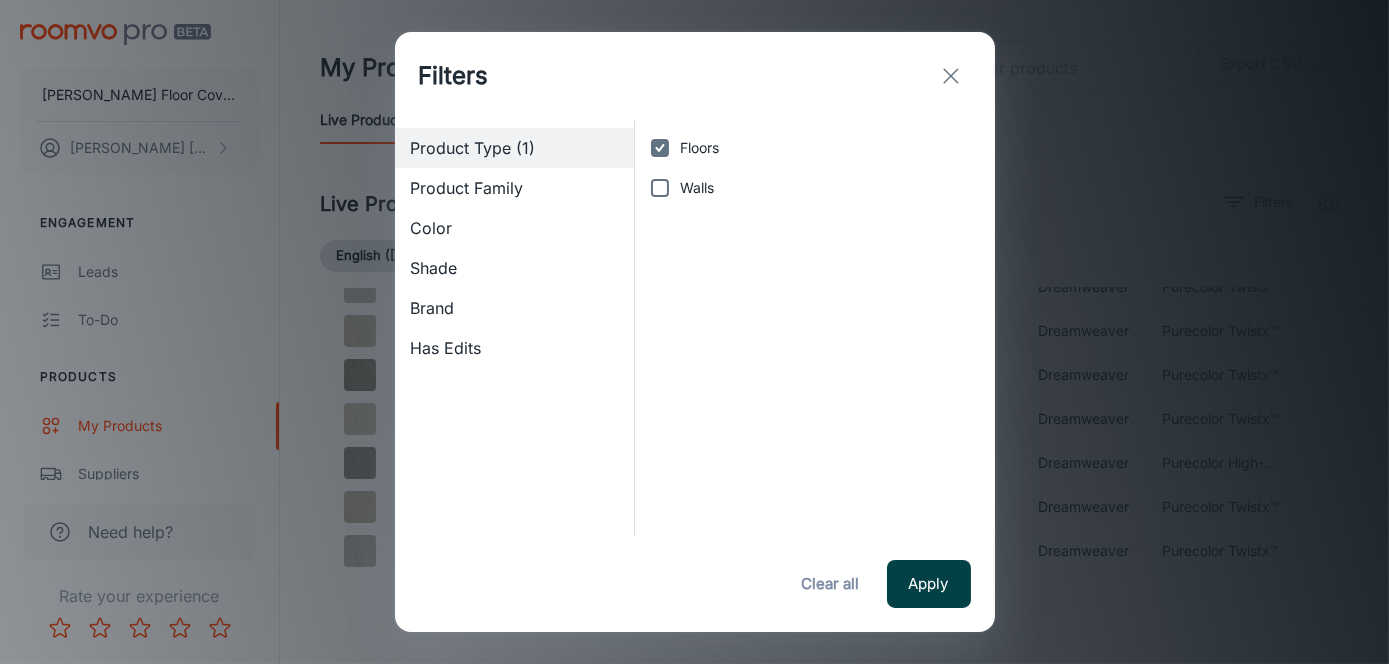 click on "Apply" at bounding box center [929, 584] 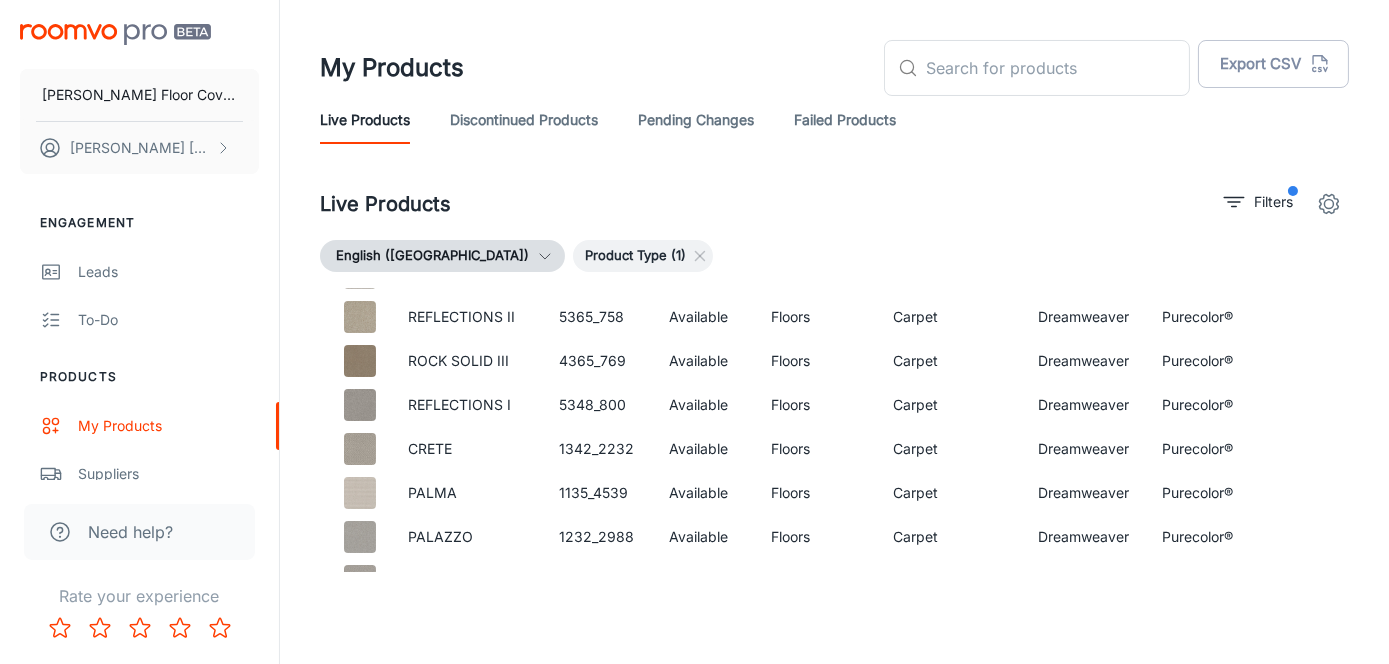scroll, scrollTop: 0, scrollLeft: 0, axis: both 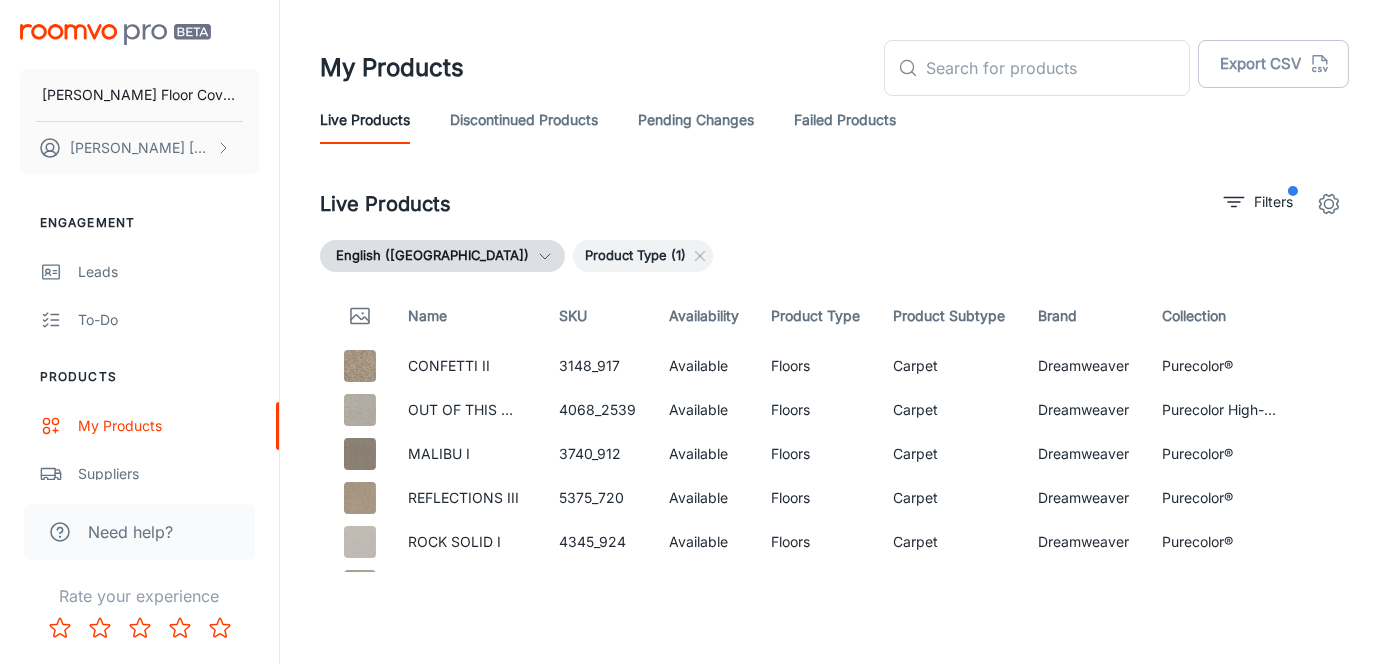 drag, startPoint x: 645, startPoint y: 254, endPoint x: 633, endPoint y: 291, distance: 38.8973 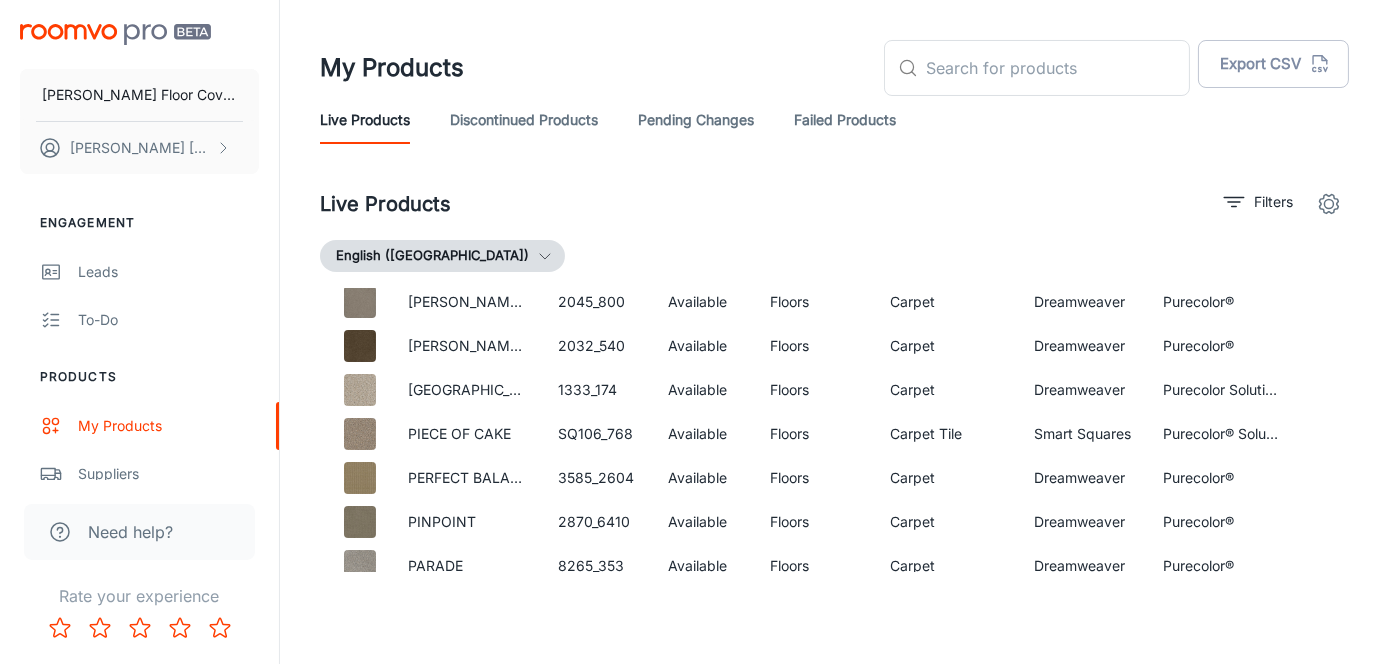 scroll, scrollTop: 5736, scrollLeft: 0, axis: vertical 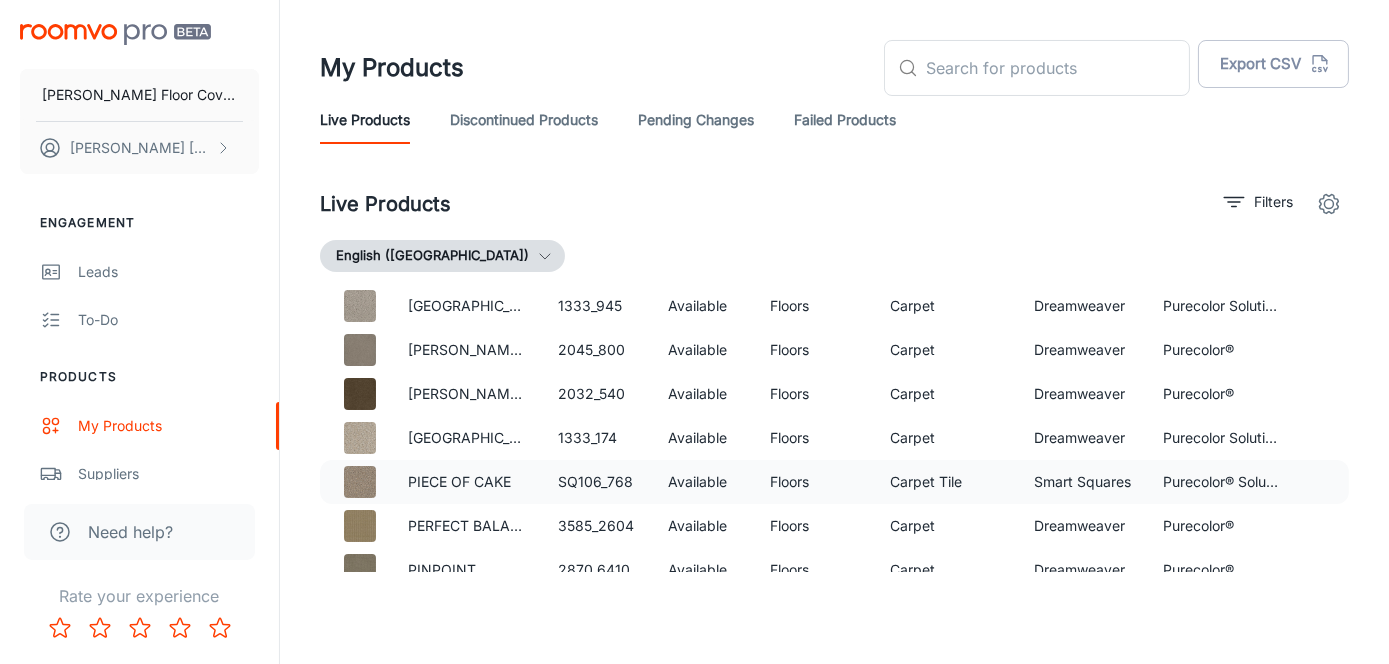 drag, startPoint x: 1247, startPoint y: 484, endPoint x: 1022, endPoint y: 484, distance: 225 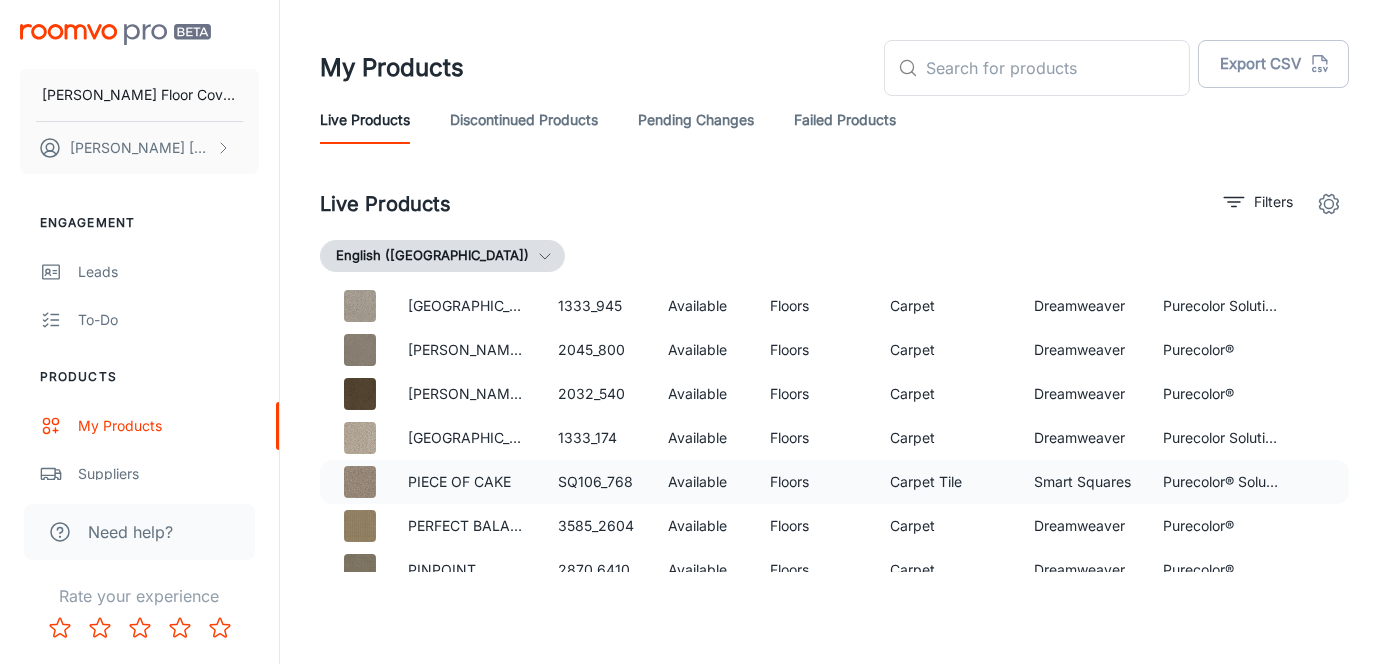 click at bounding box center [360, 482] 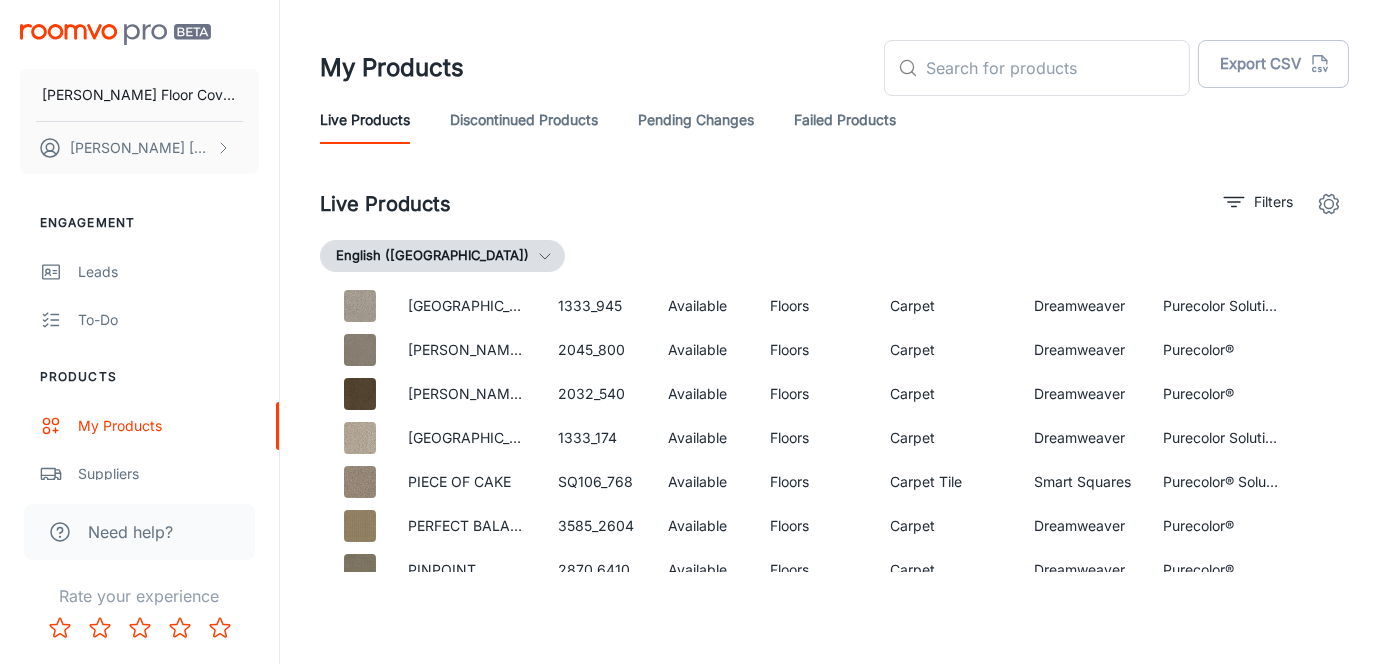 click 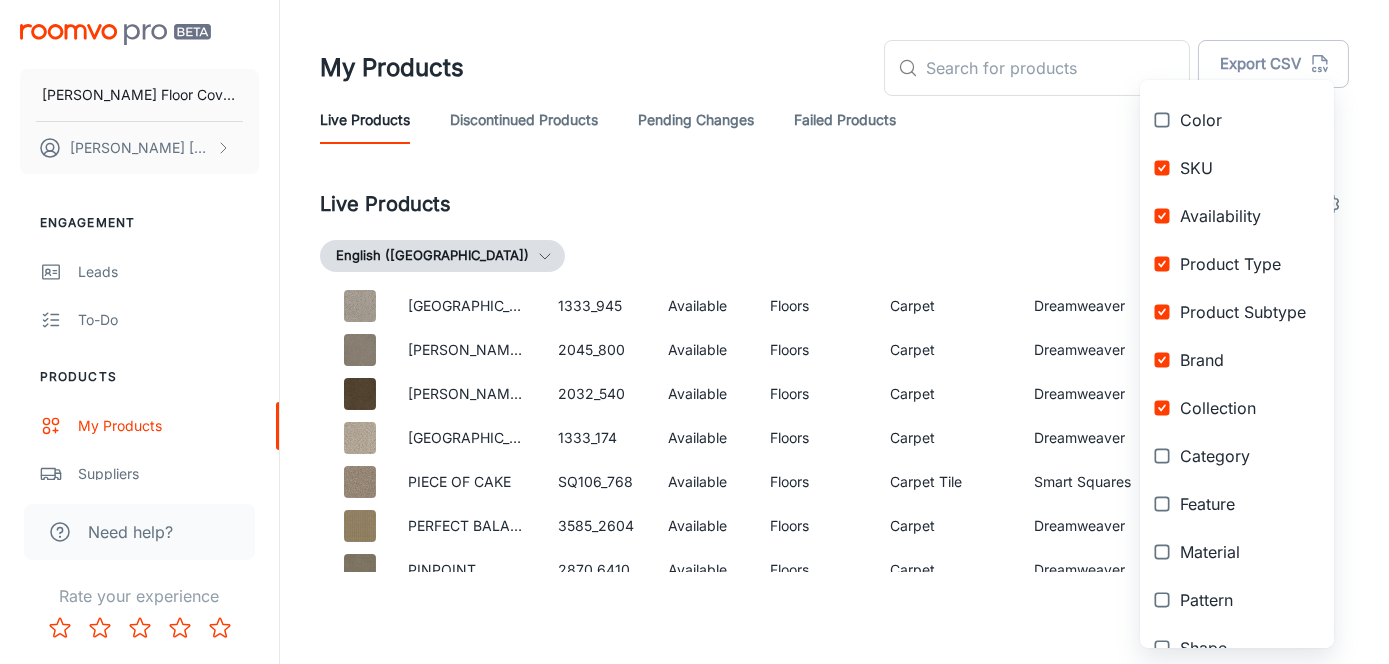 scroll, scrollTop: 200, scrollLeft: 0, axis: vertical 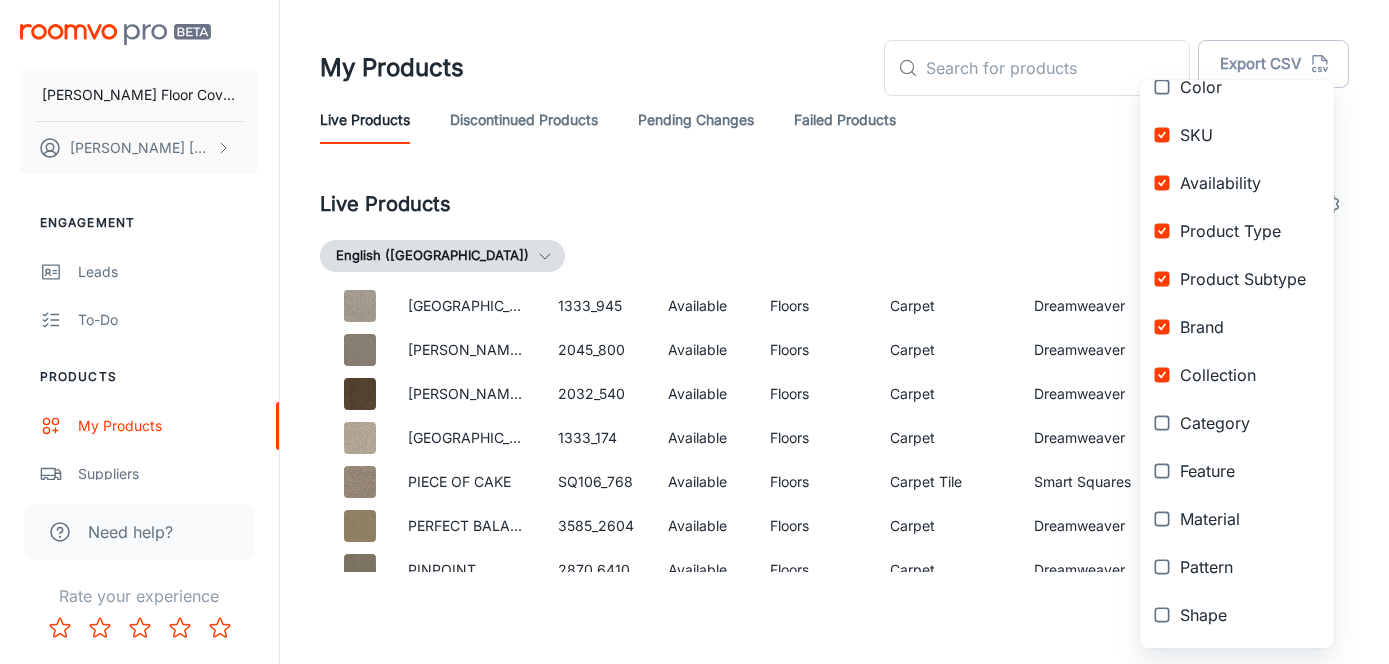 click at bounding box center (1162, 423) 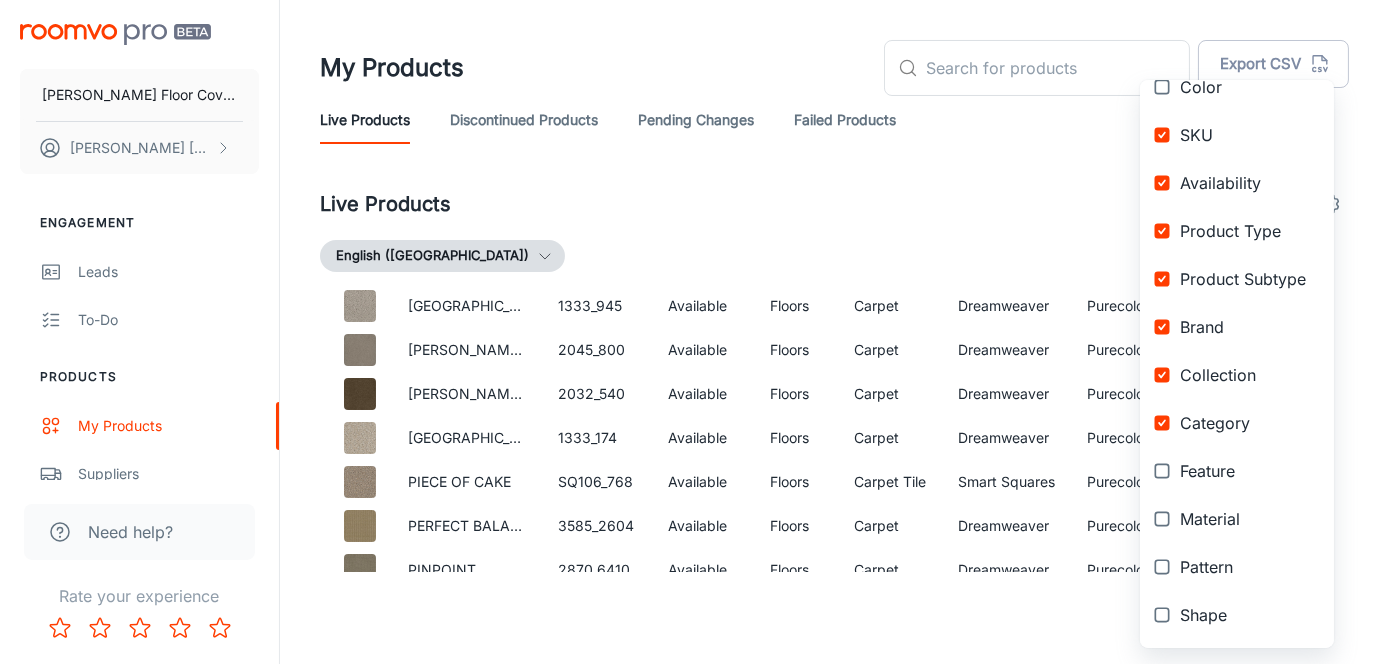click at bounding box center (1162, 519) 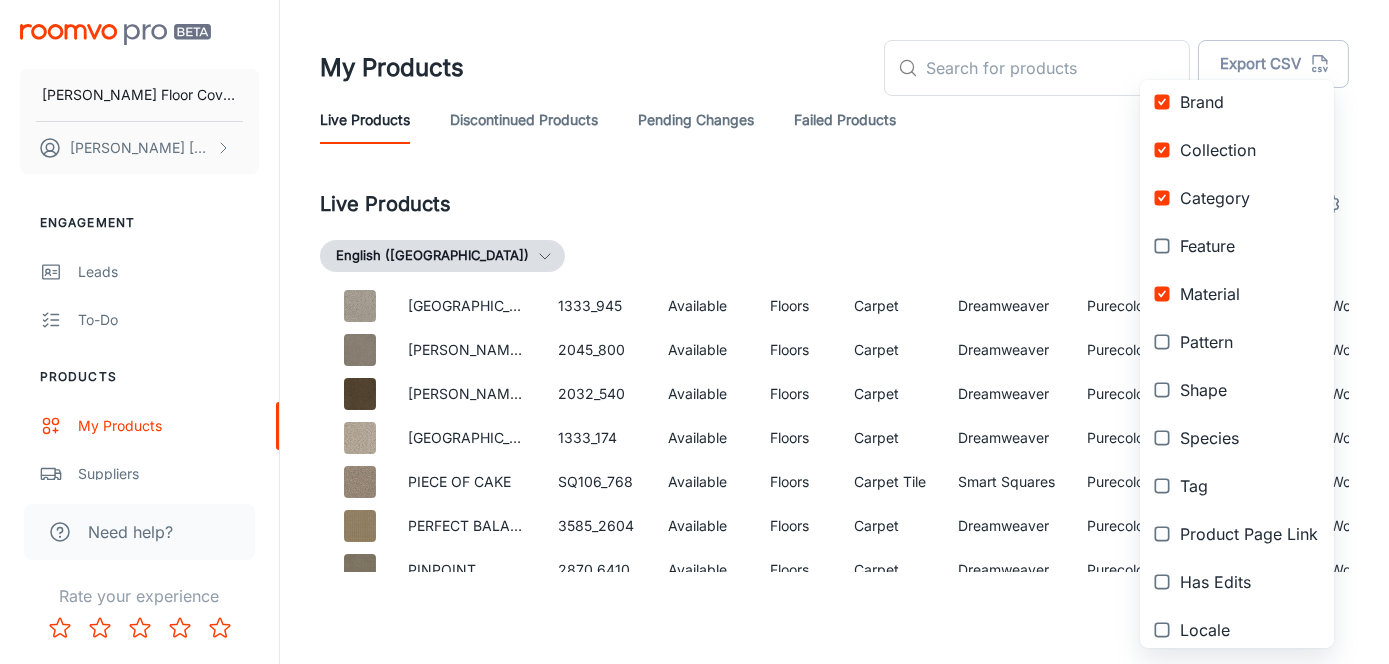 scroll, scrollTop: 438, scrollLeft: 0, axis: vertical 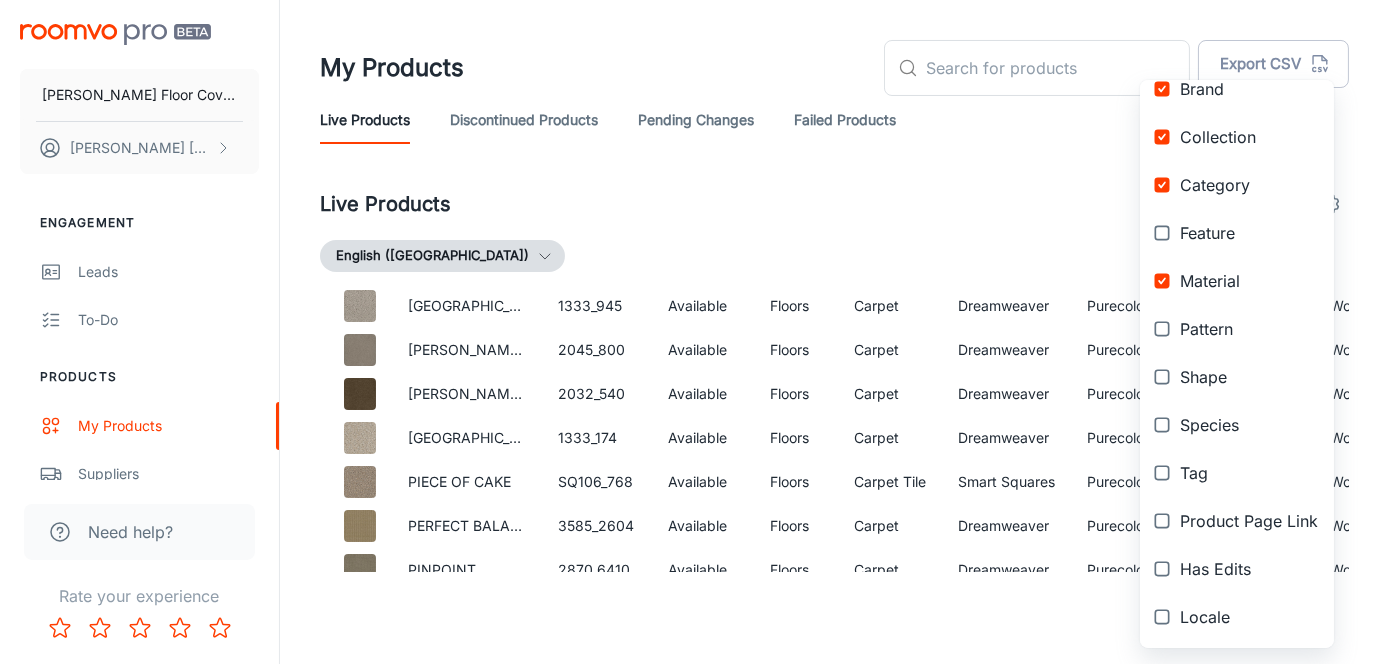 click at bounding box center (1162, 521) 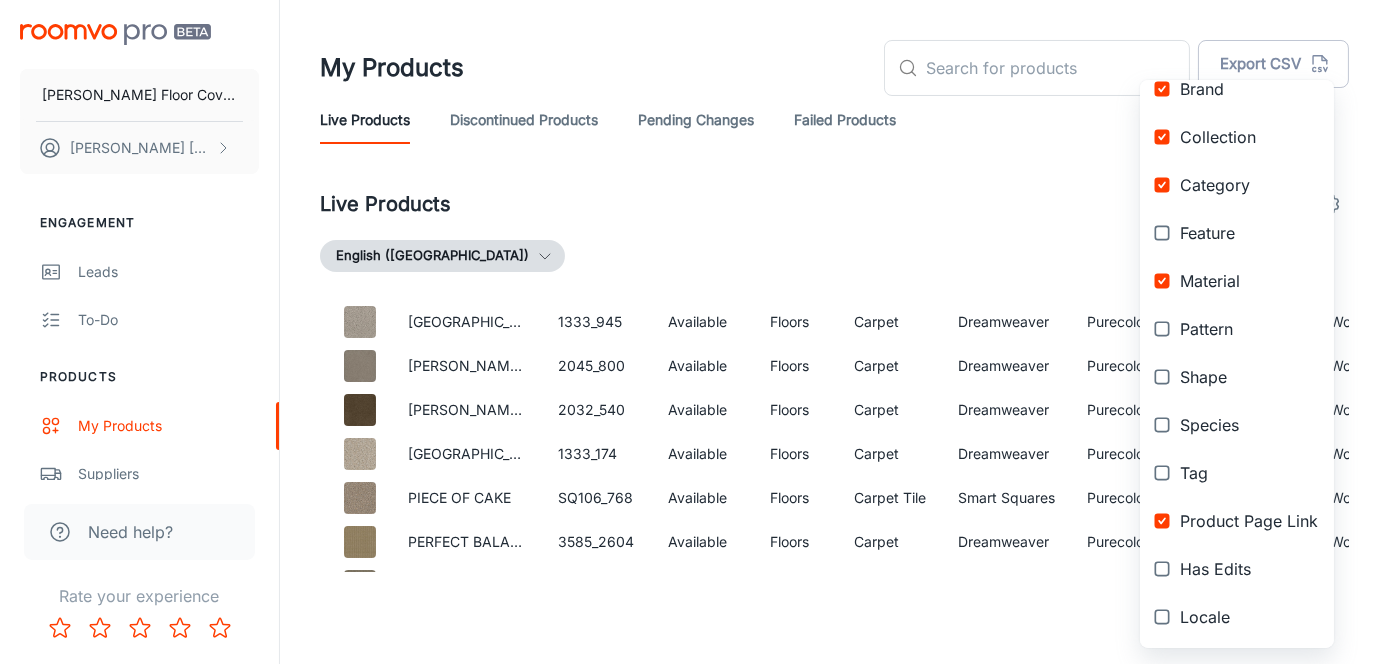 scroll, scrollTop: 5752, scrollLeft: 0, axis: vertical 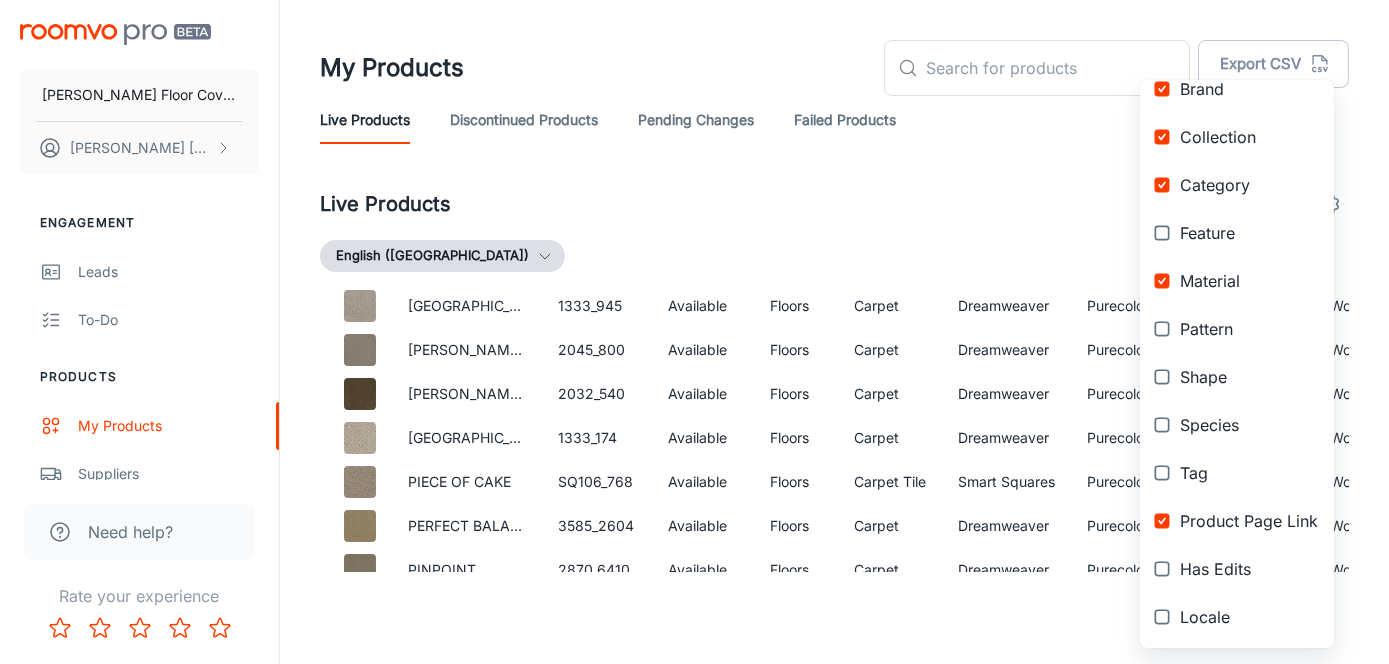 click at bounding box center [694, 332] 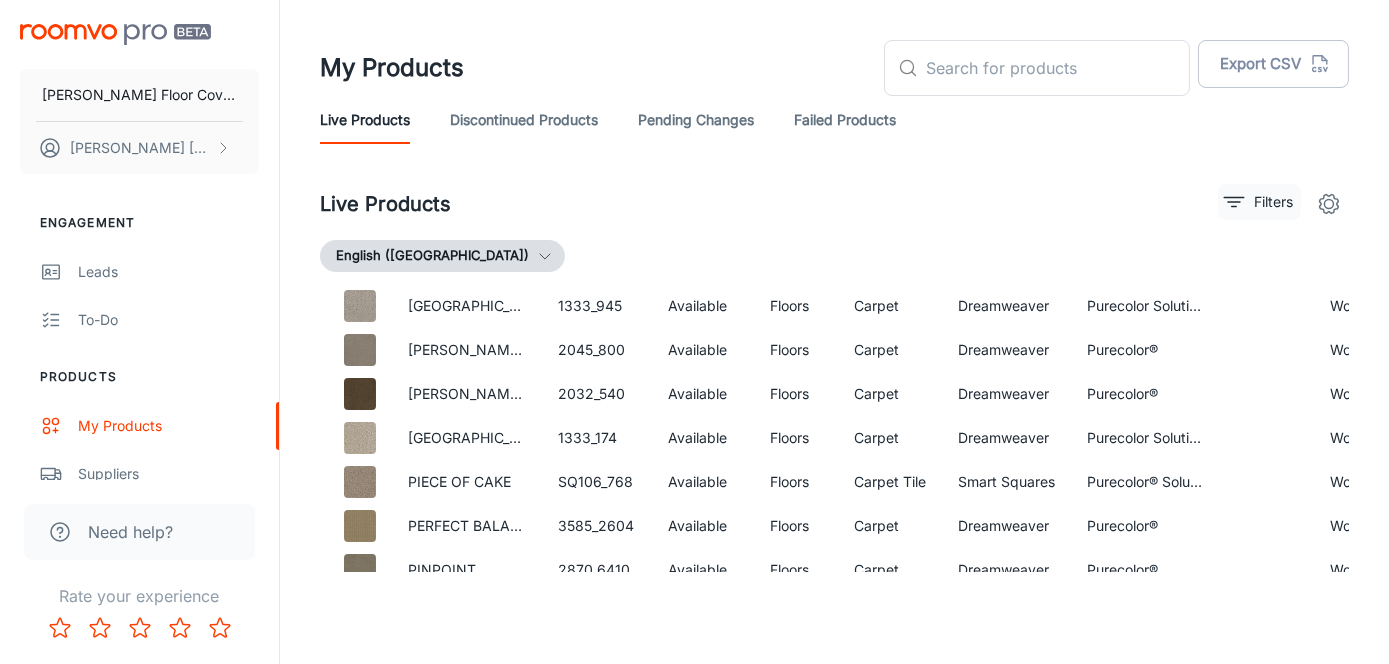 click on "Filters" at bounding box center (1273, 202) 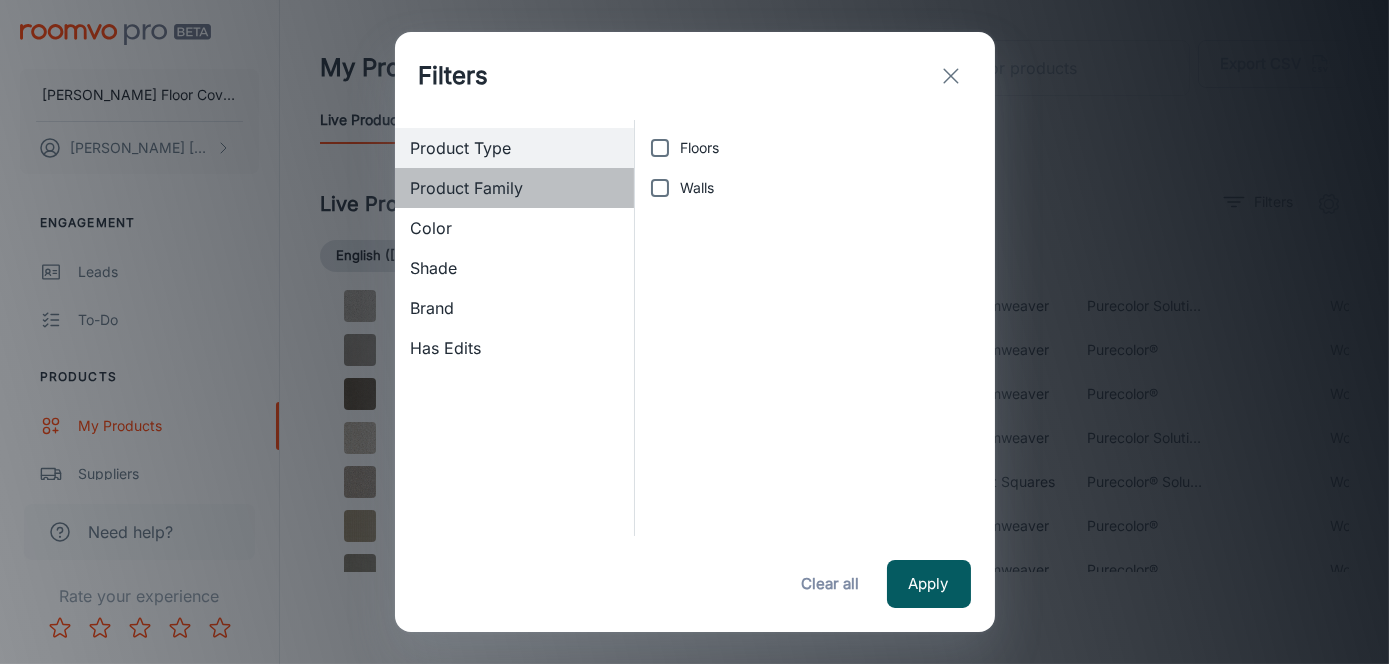 click on "Product Family" at bounding box center [515, 188] 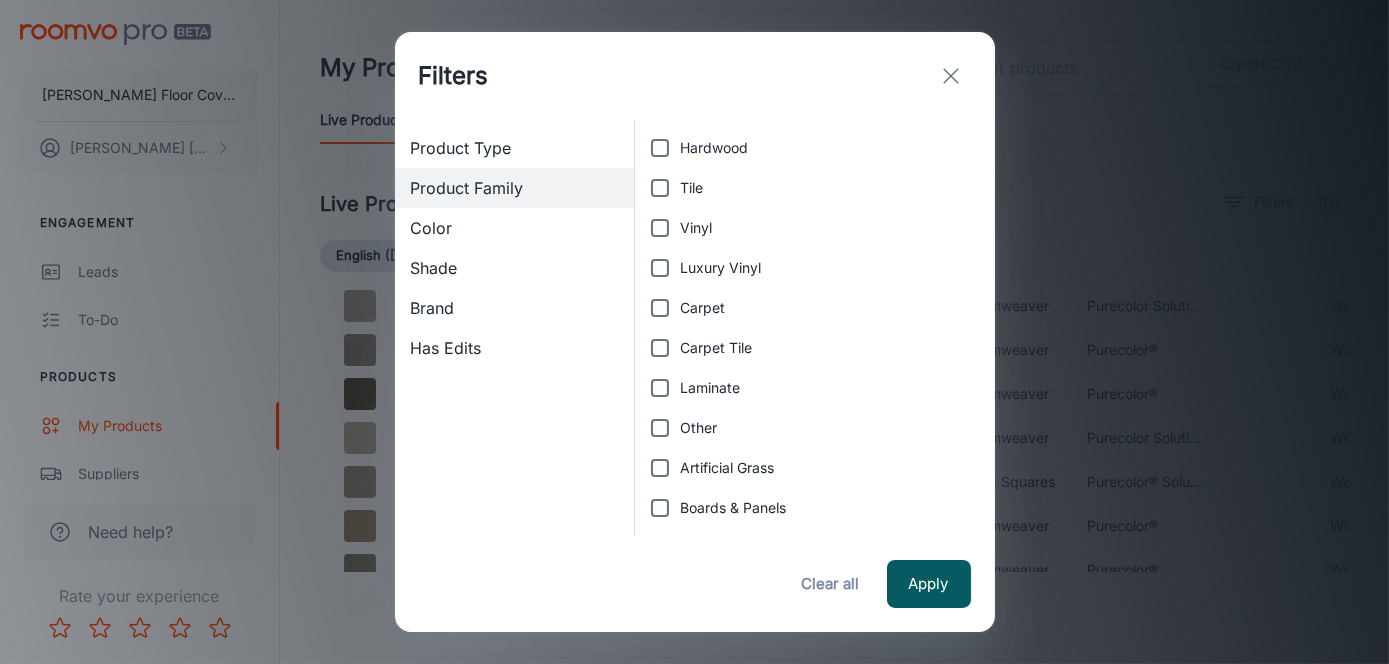 click on "Hardwood" at bounding box center [714, 148] 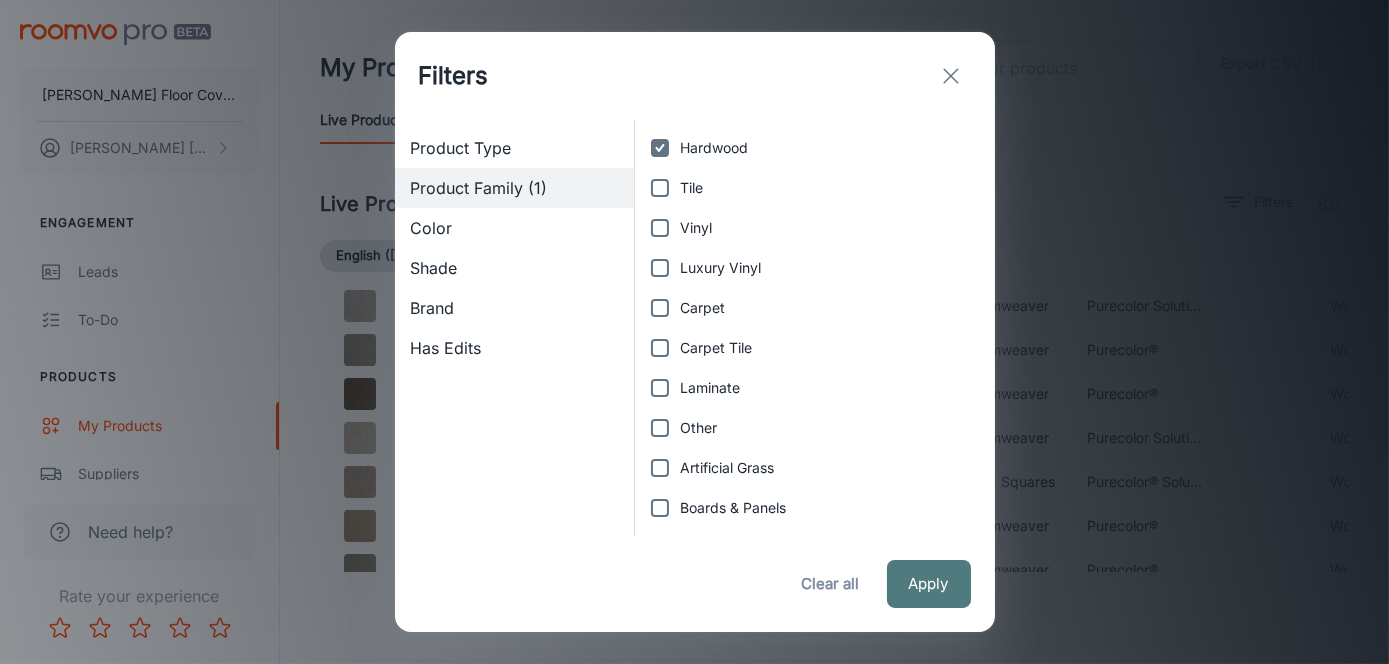 click on "Apply" at bounding box center (929, 584) 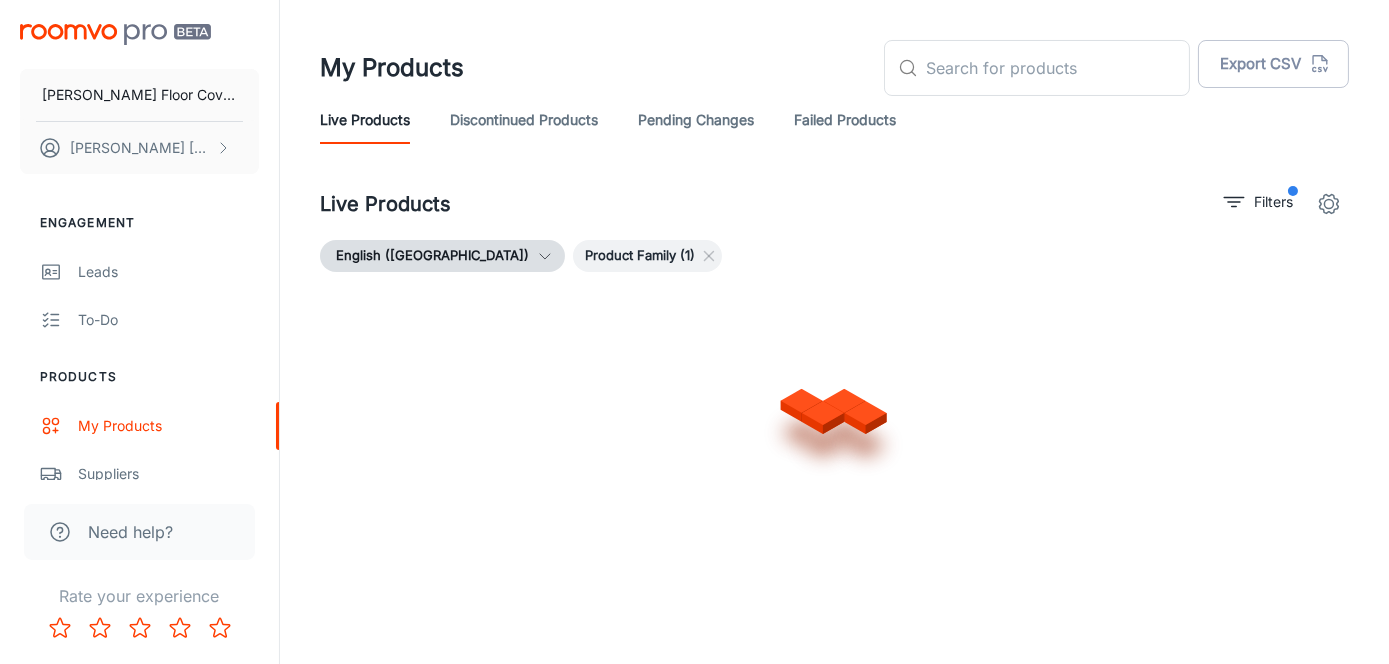scroll, scrollTop: 1210, scrollLeft: 0, axis: vertical 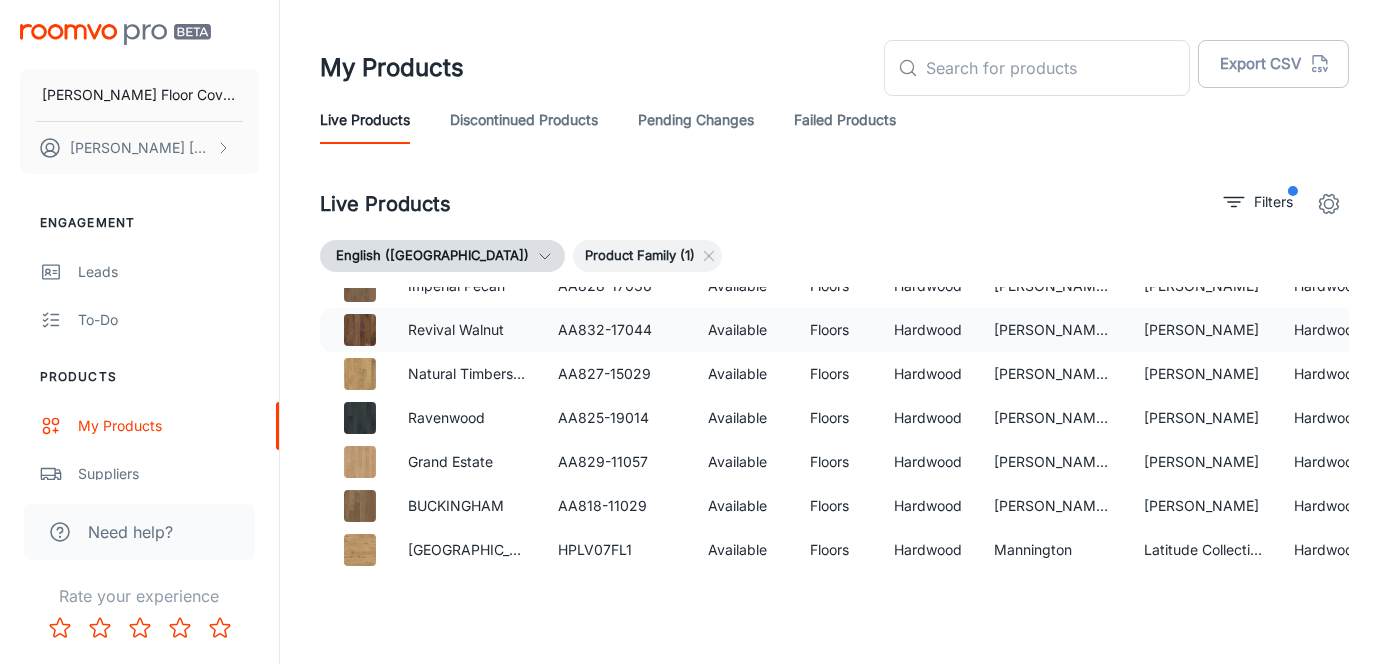 click on "Revival Walnut" at bounding box center (467, 330) 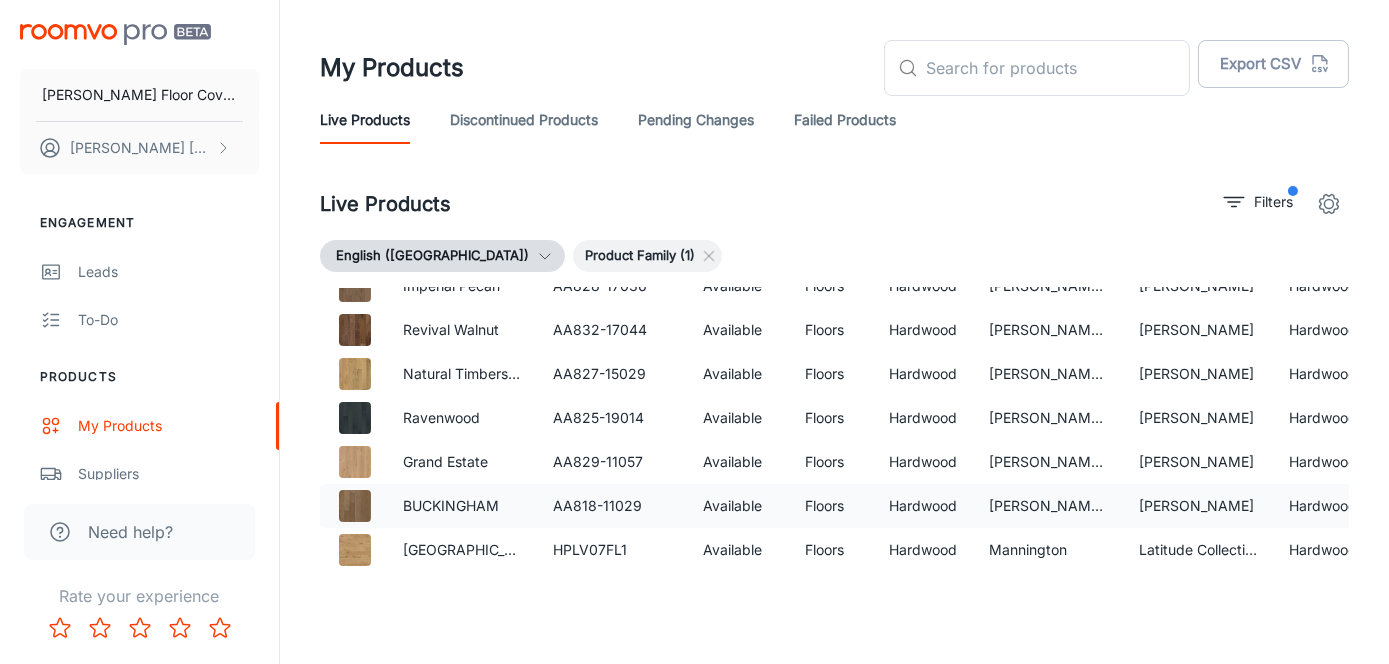 scroll, scrollTop: 1210, scrollLeft: 4, axis: both 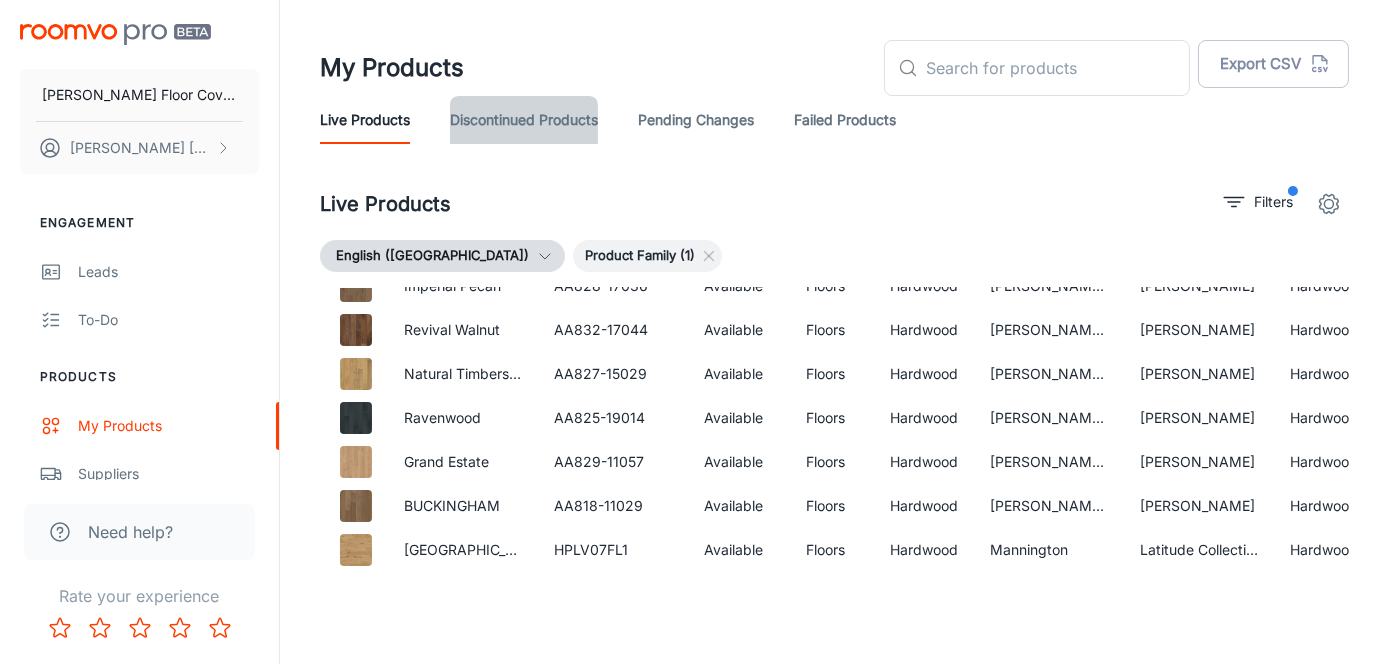 click on "Discontinued Products" at bounding box center [524, 120] 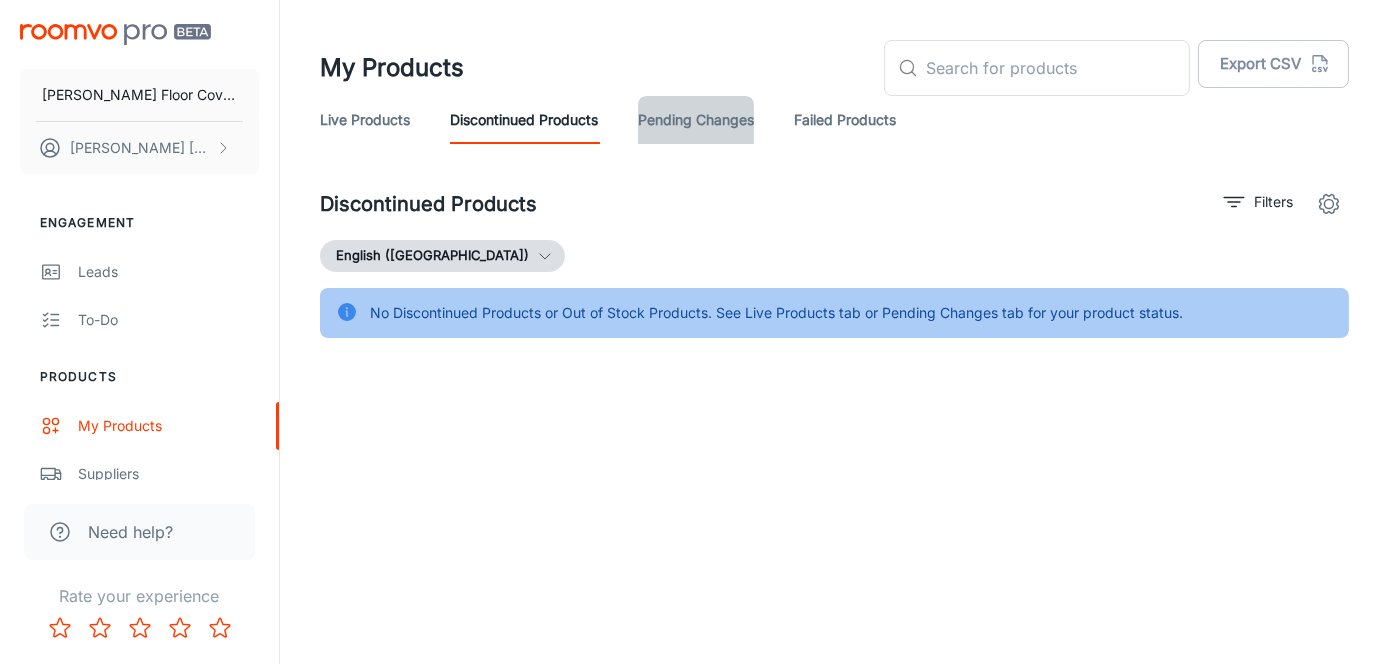 click on "Pending Changes" at bounding box center [696, 120] 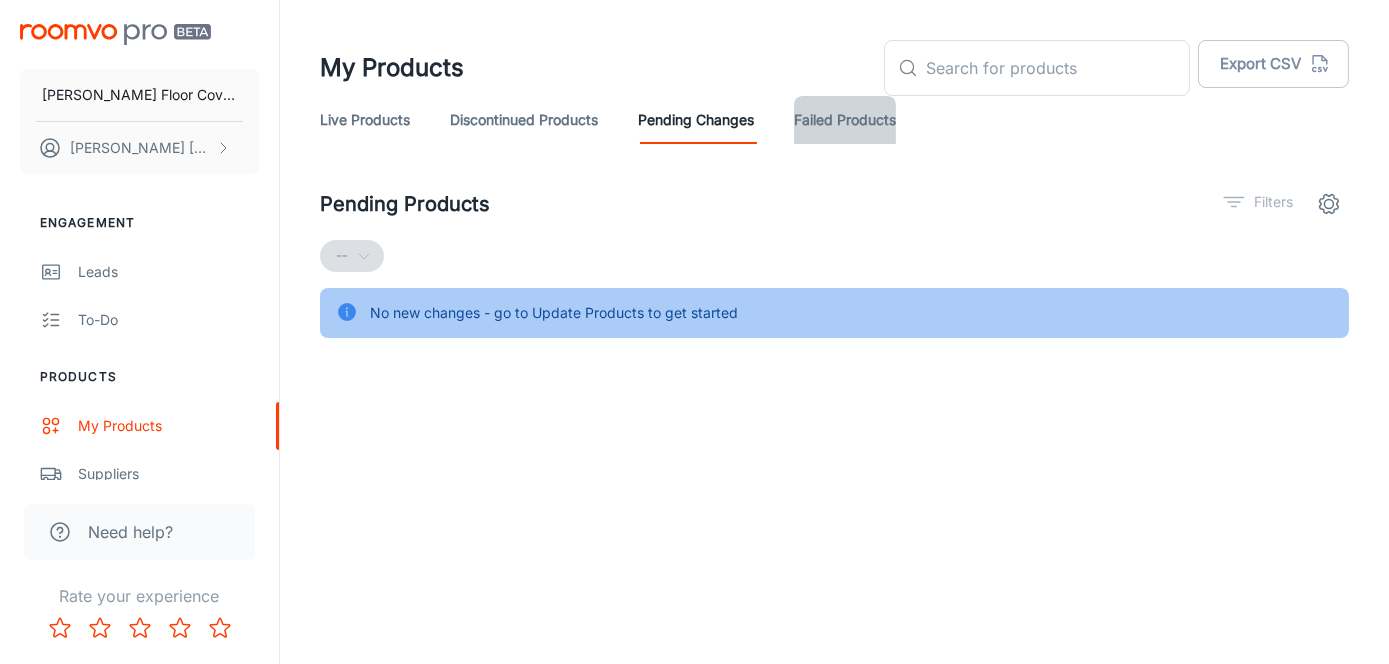 click on "Failed Products" at bounding box center (845, 120) 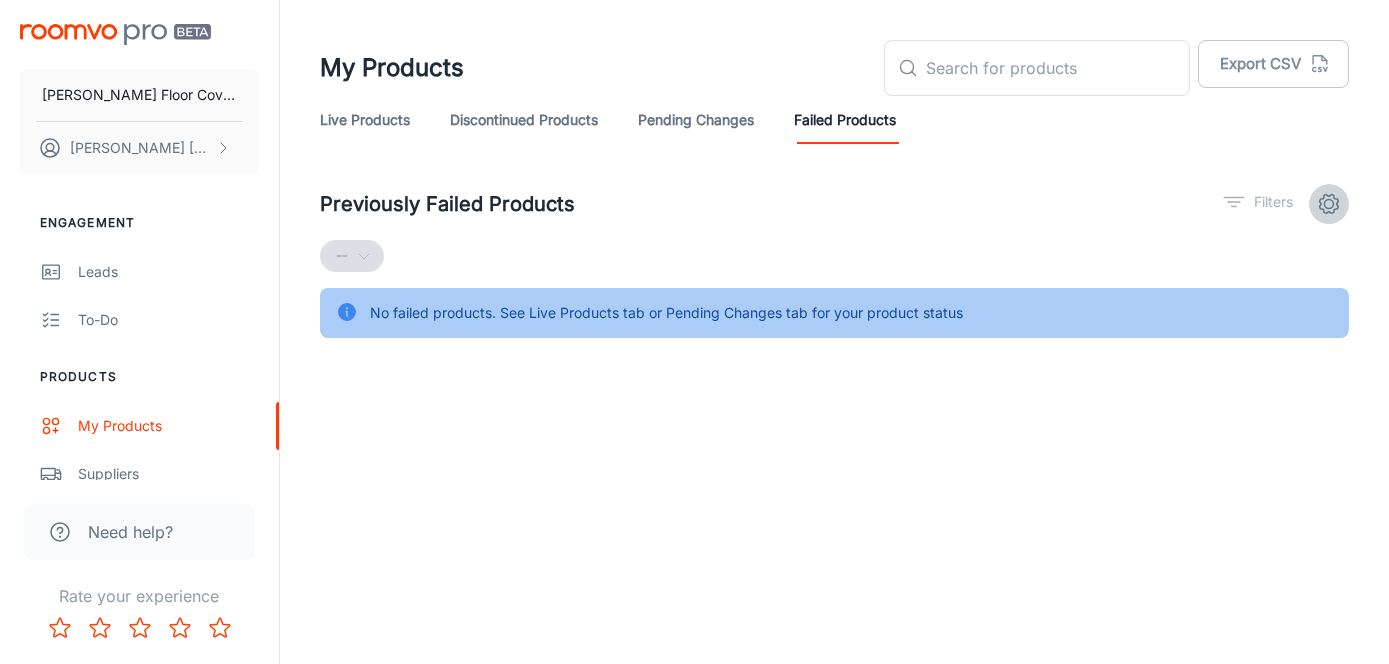 click 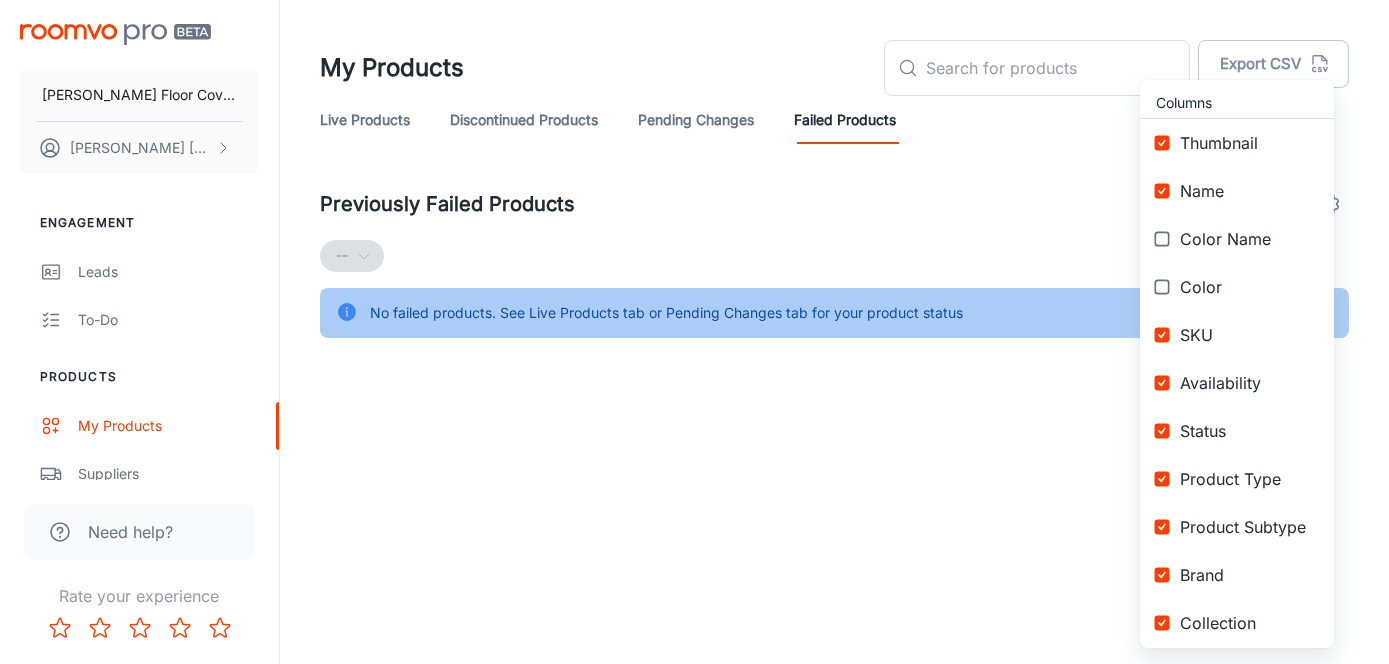 click at bounding box center (694, 332) 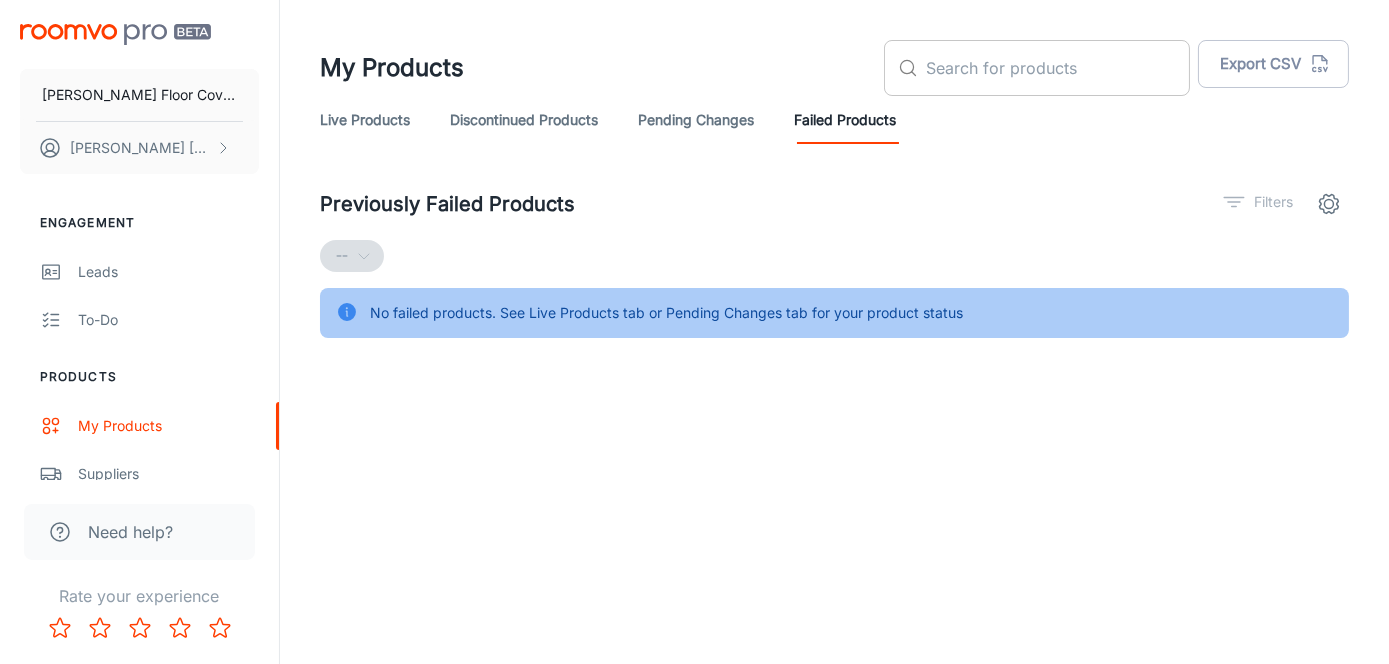 click at bounding box center [1058, 68] 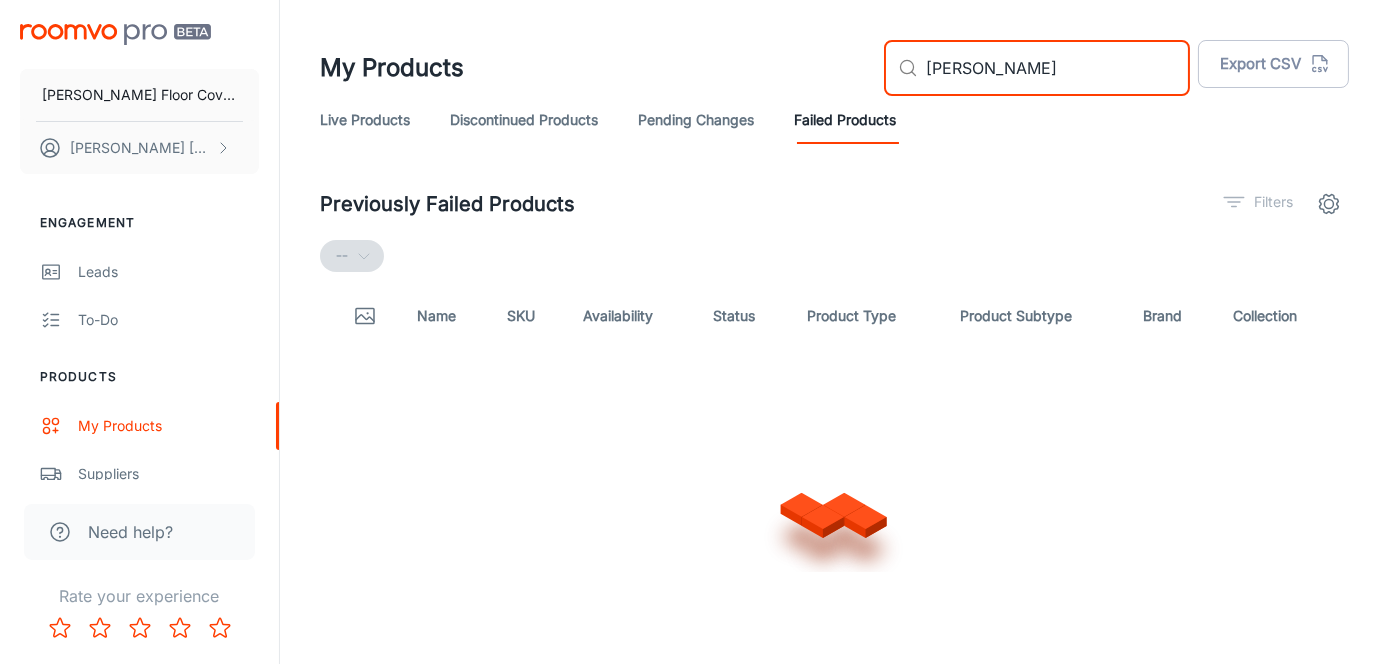 type on "[PERSON_NAME]" 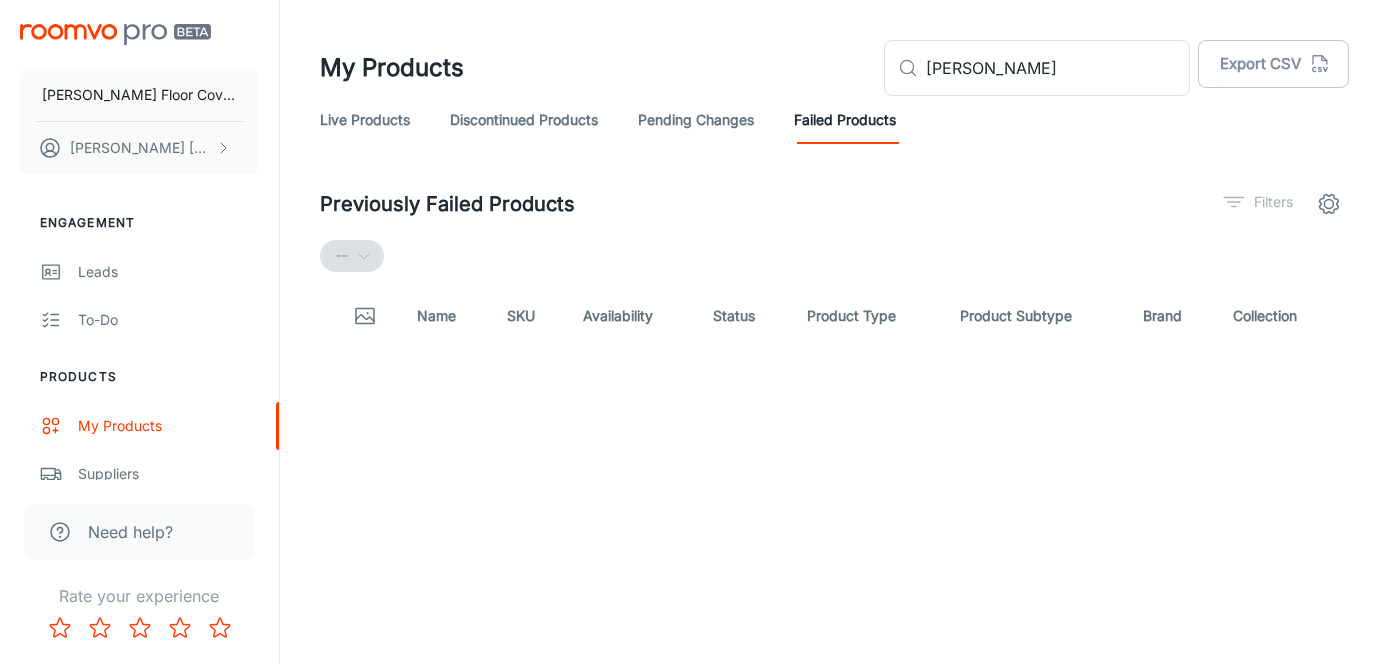 click on "Need help?" at bounding box center (139, 524) 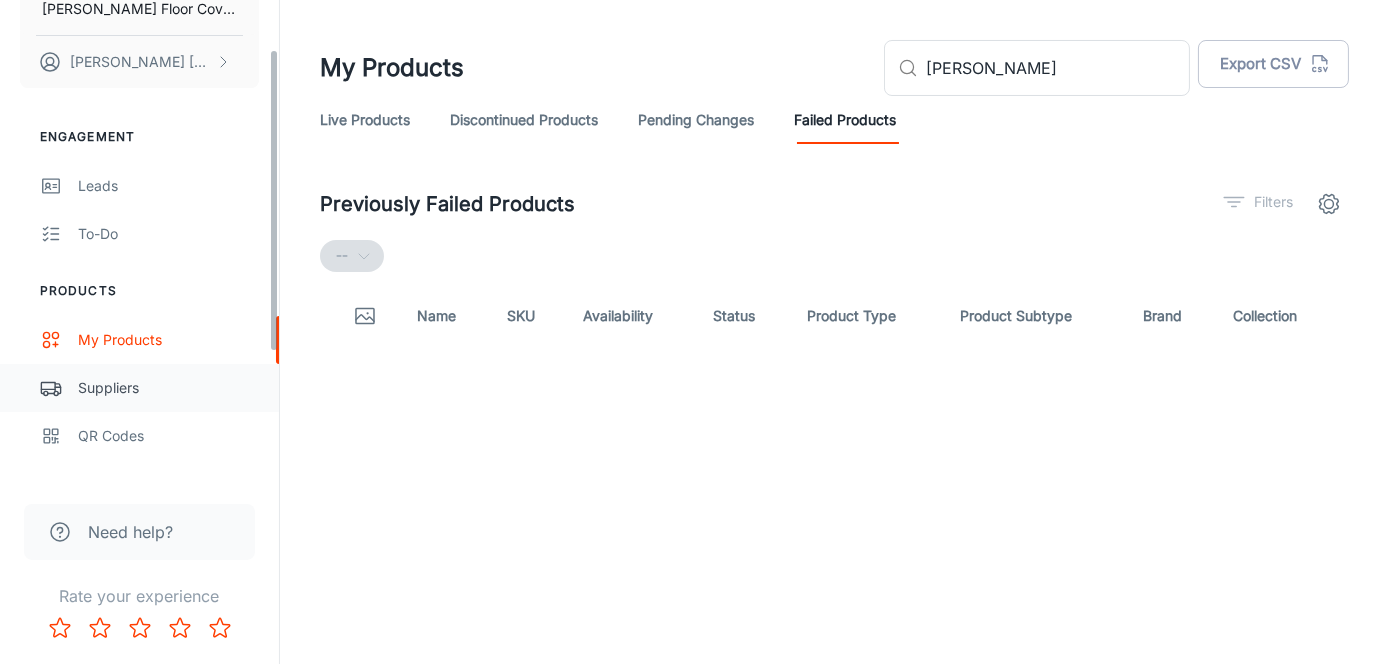 scroll, scrollTop: 77, scrollLeft: 0, axis: vertical 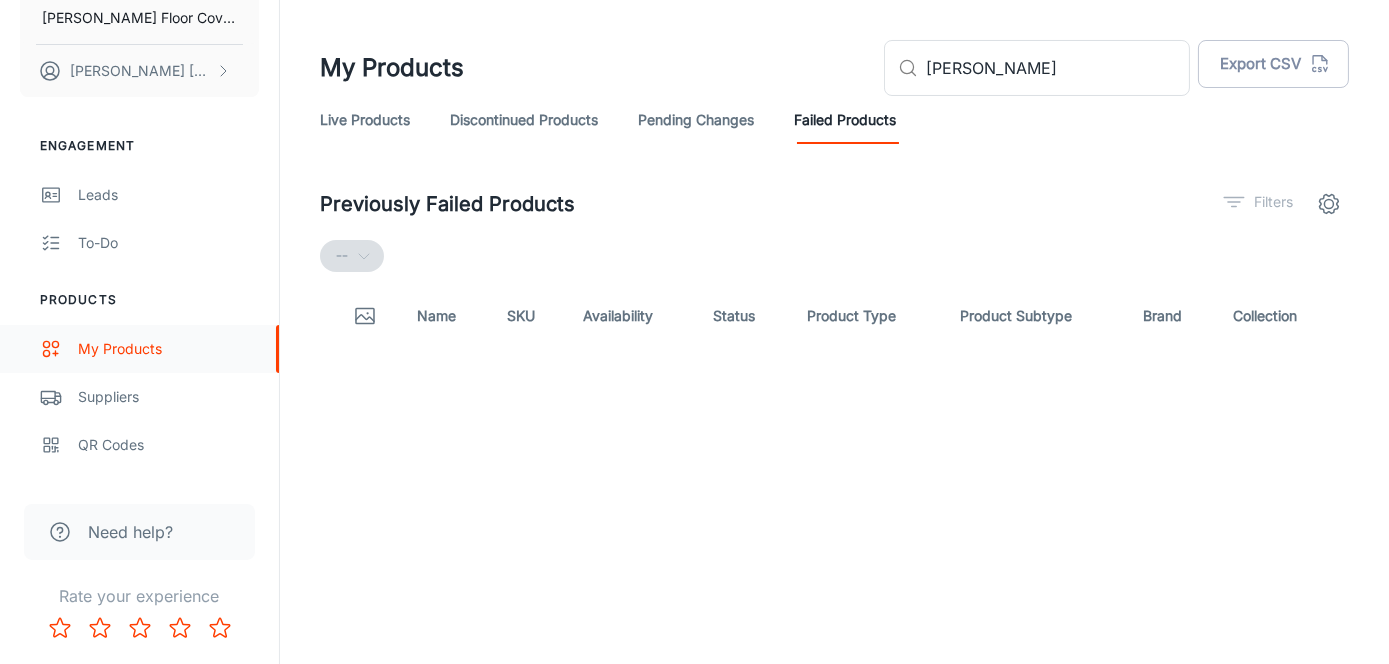 click on "My Products" at bounding box center (168, 349) 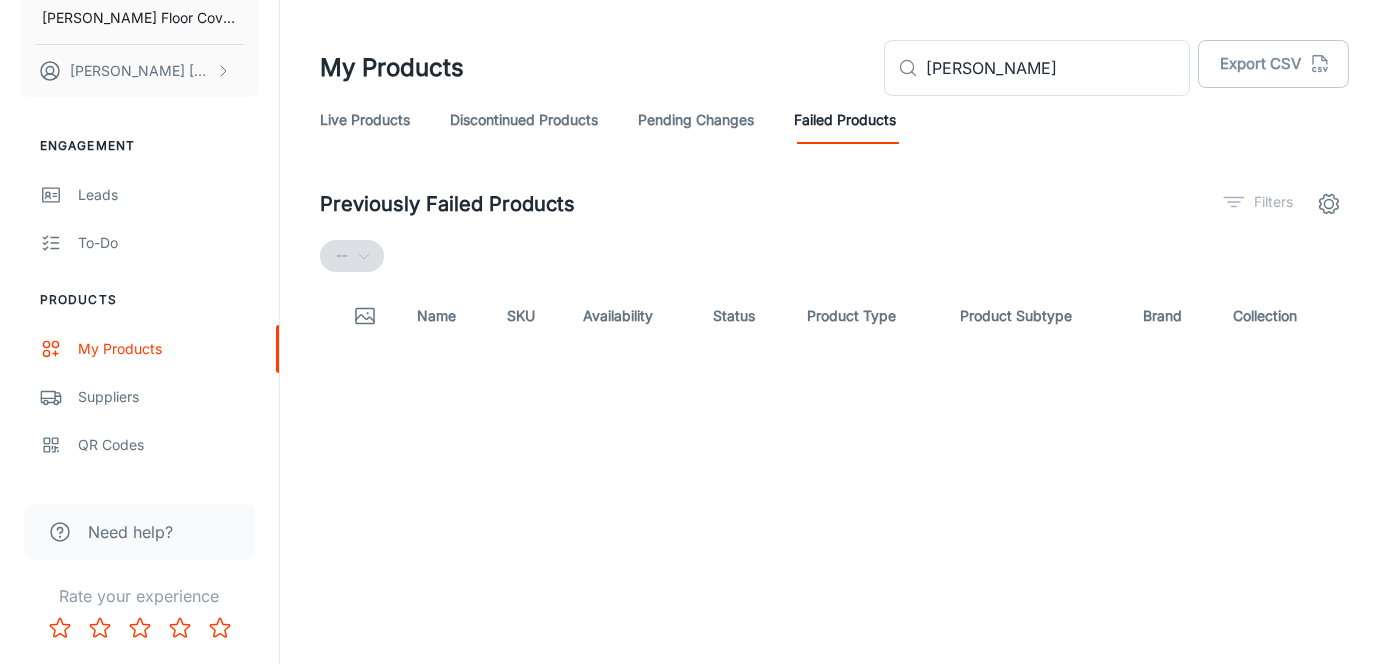 click on "--" at bounding box center (834, 256) 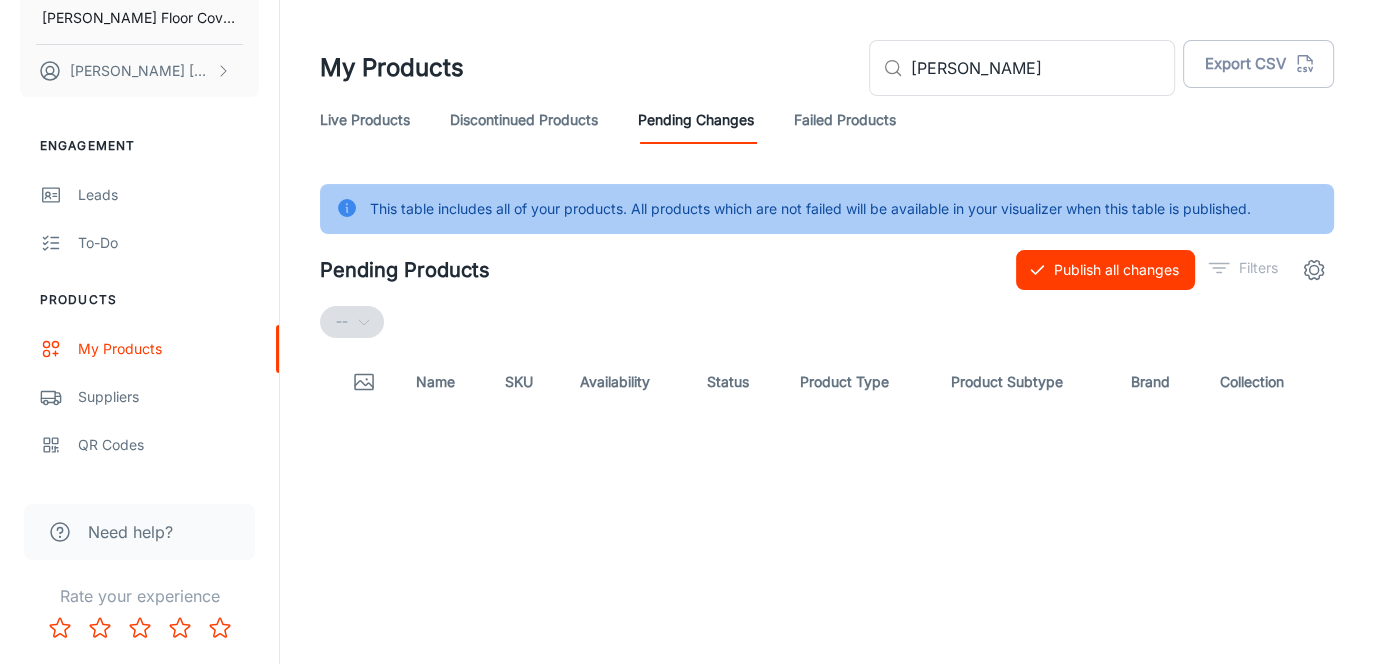 click on "Live Products" at bounding box center (365, 120) 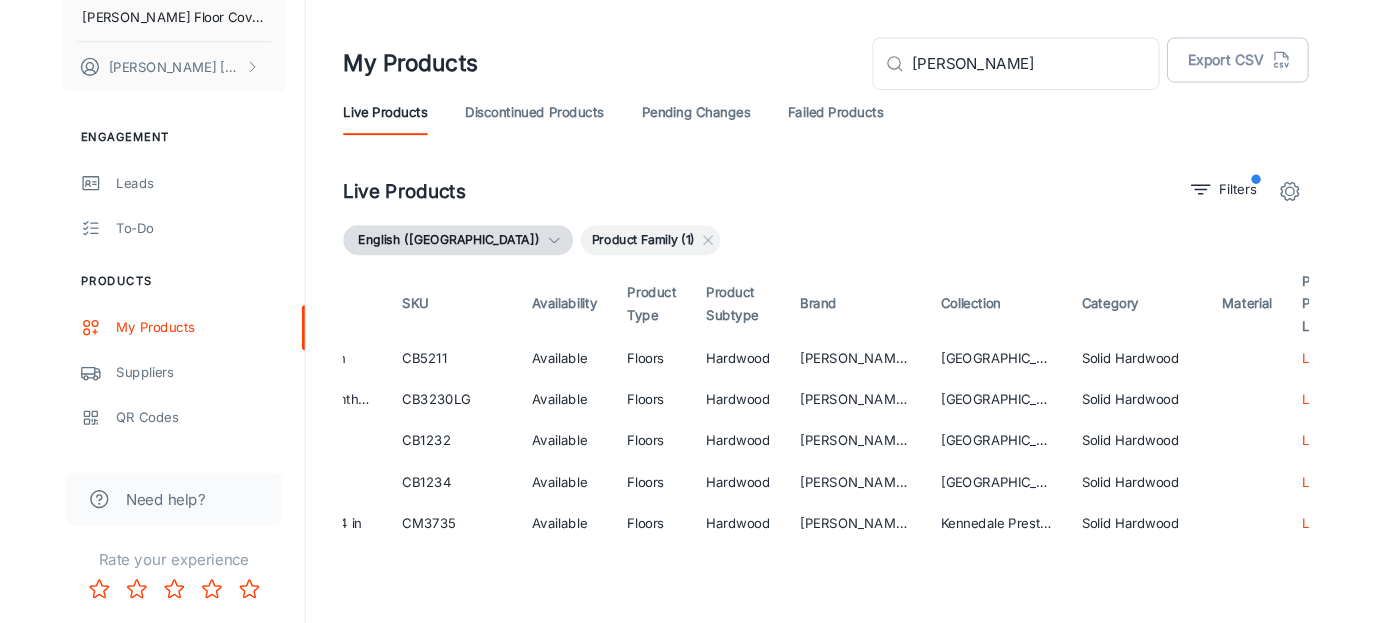 scroll, scrollTop: 0, scrollLeft: 291, axis: horizontal 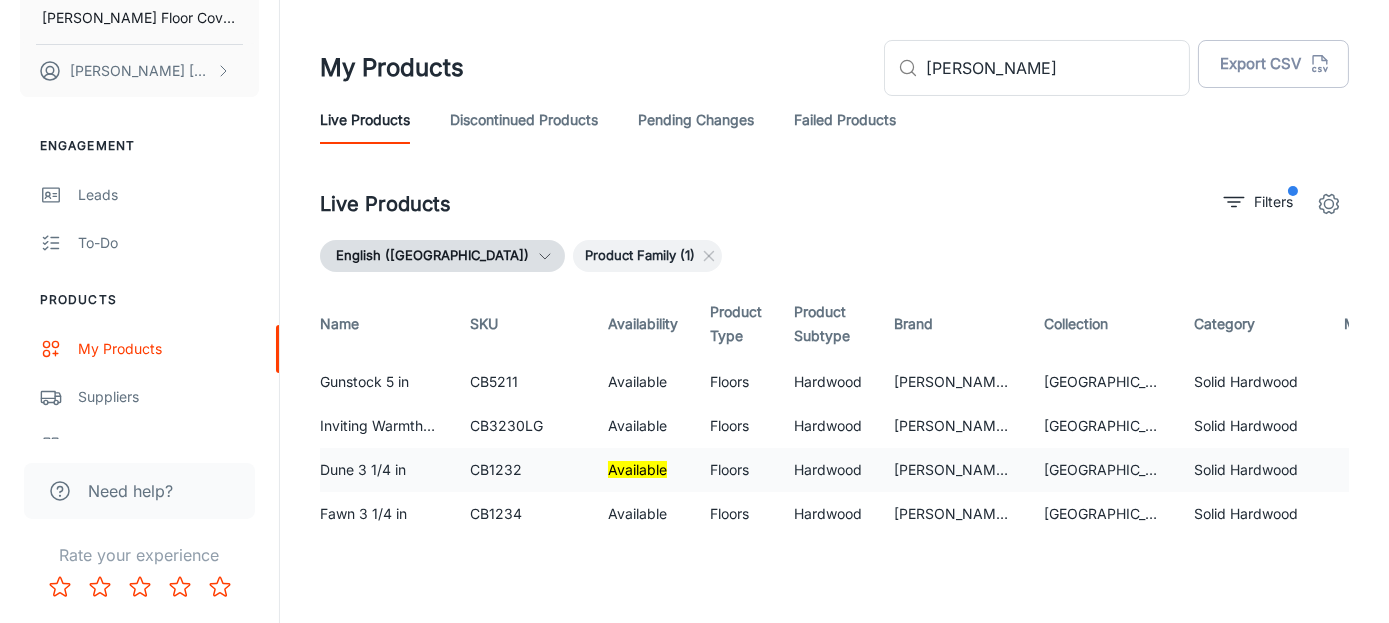 click on "[GEOGRAPHIC_DATA]" at bounding box center (1103, 470) 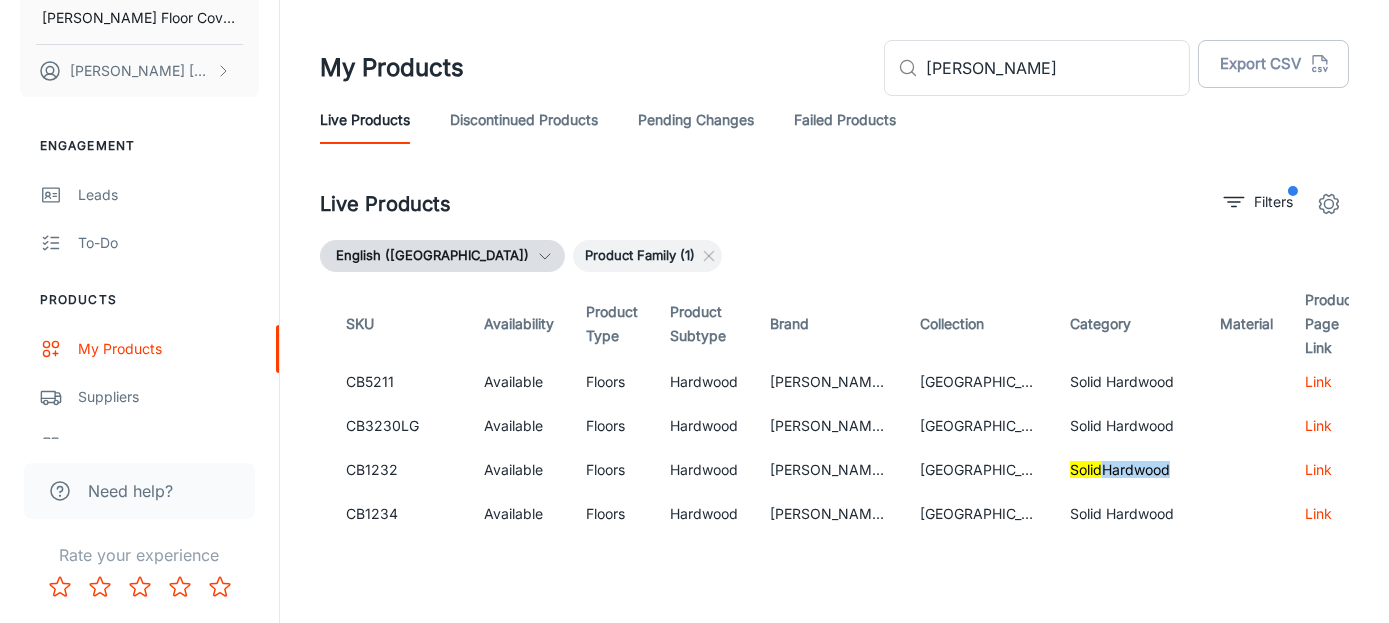 scroll, scrollTop: 0, scrollLeft: 291, axis: horizontal 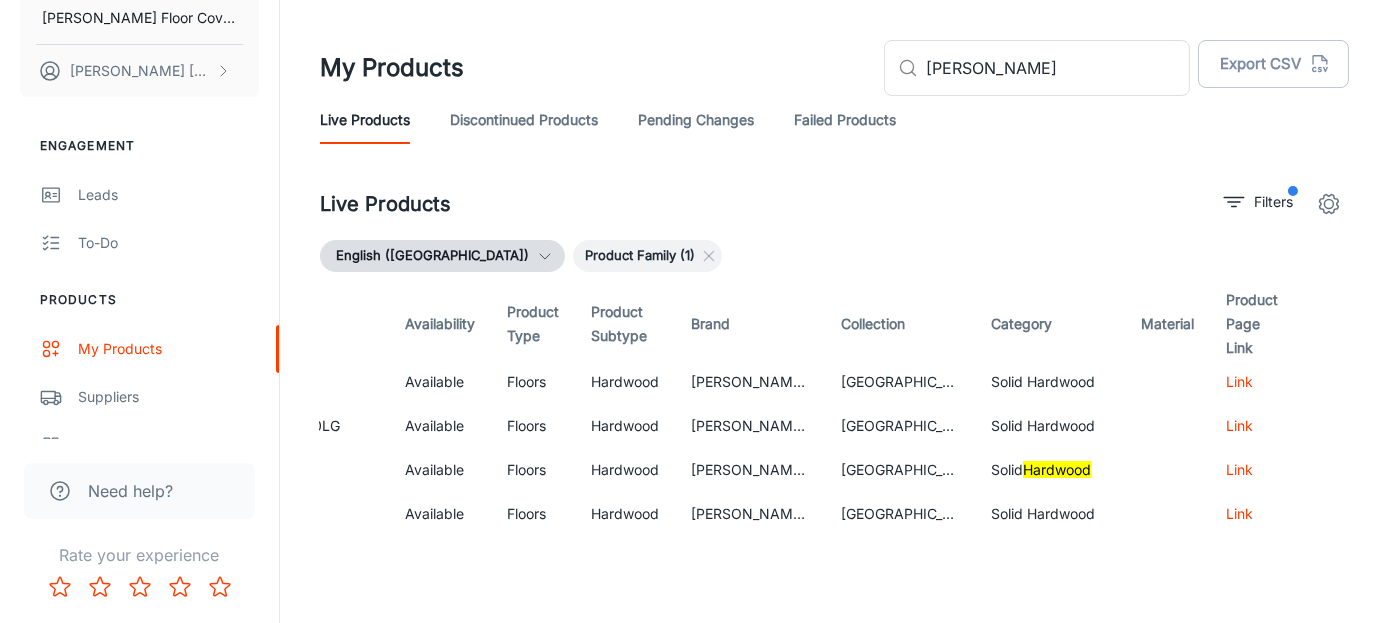 click on "Product Page Link" at bounding box center (1256, 324) 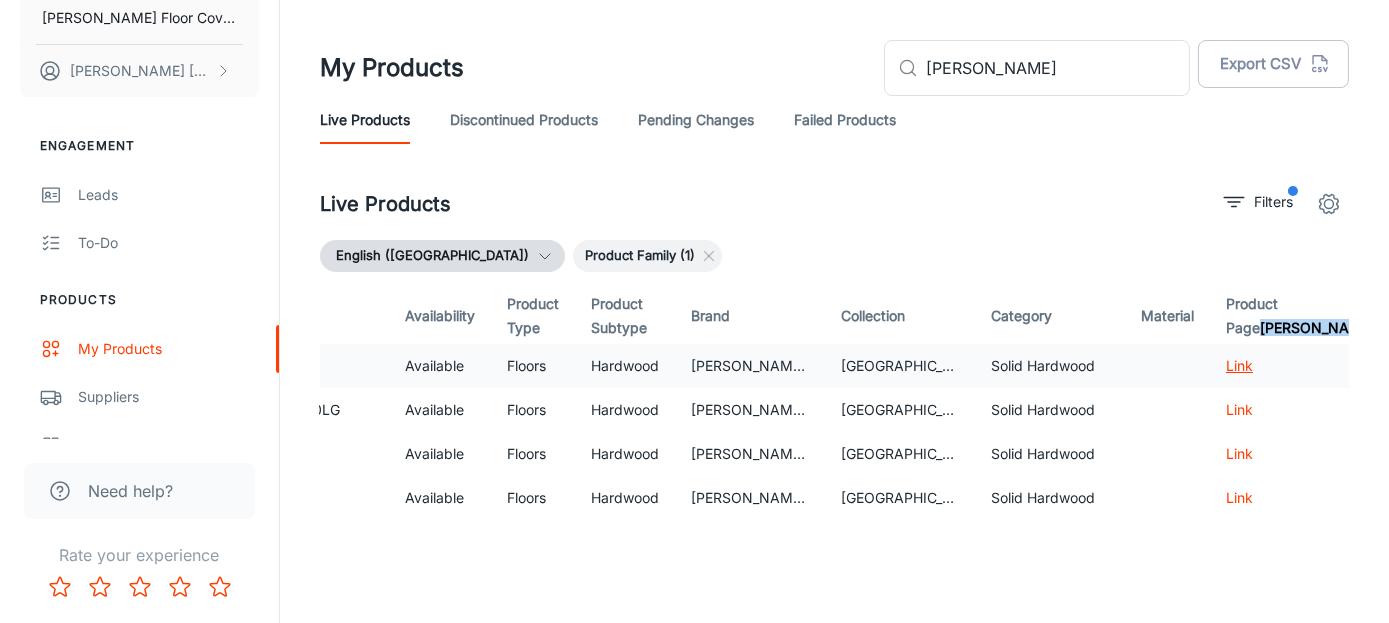 scroll, scrollTop: 0, scrollLeft: 88, axis: horizontal 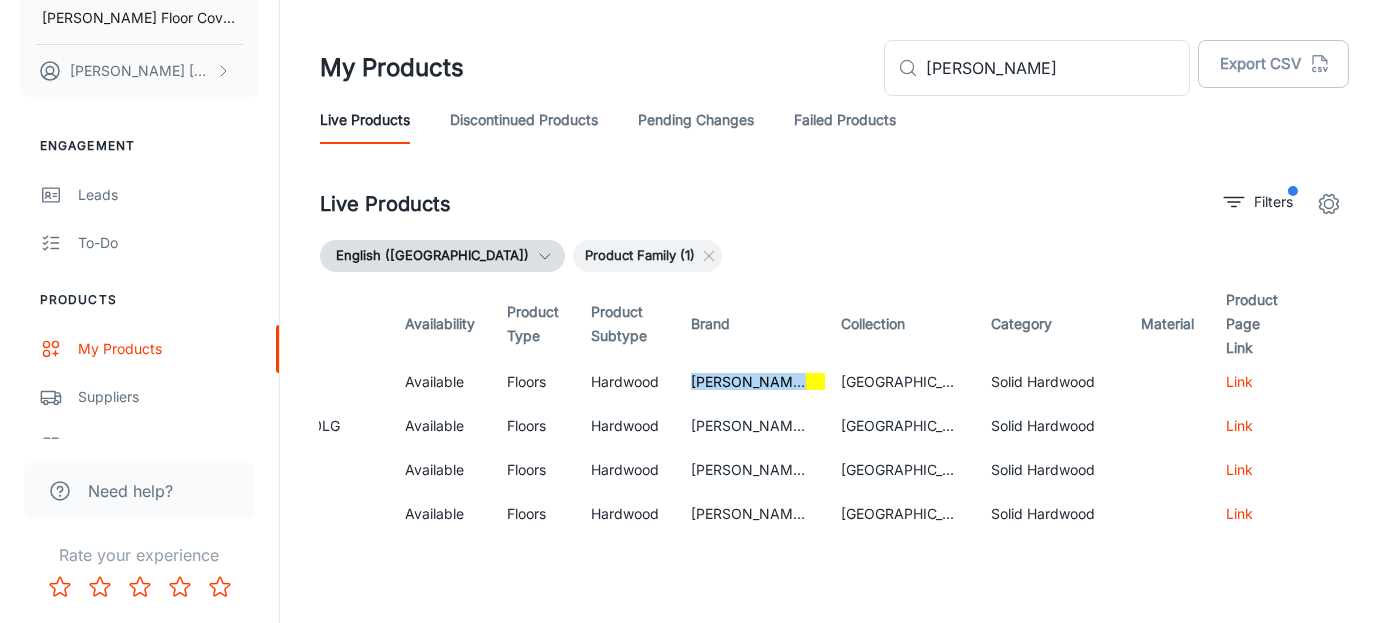 click on "Product Page Link" at bounding box center [1256, 324] 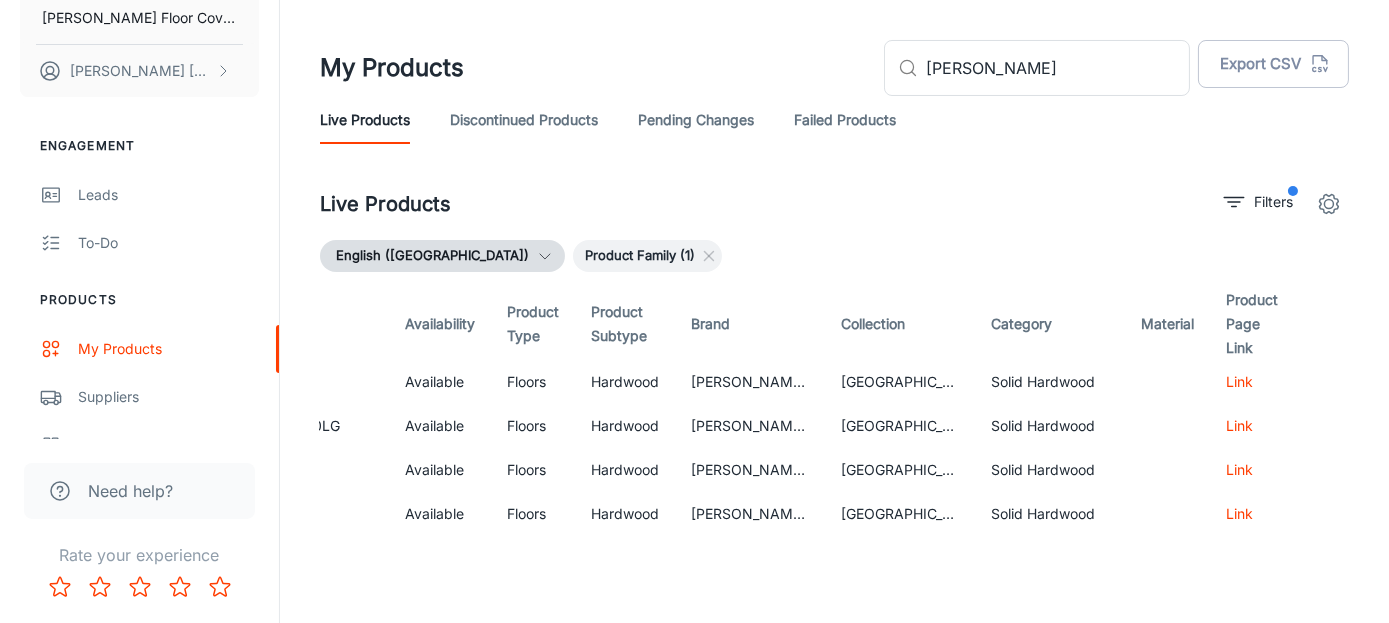 scroll, scrollTop: 0, scrollLeft: 88, axis: horizontal 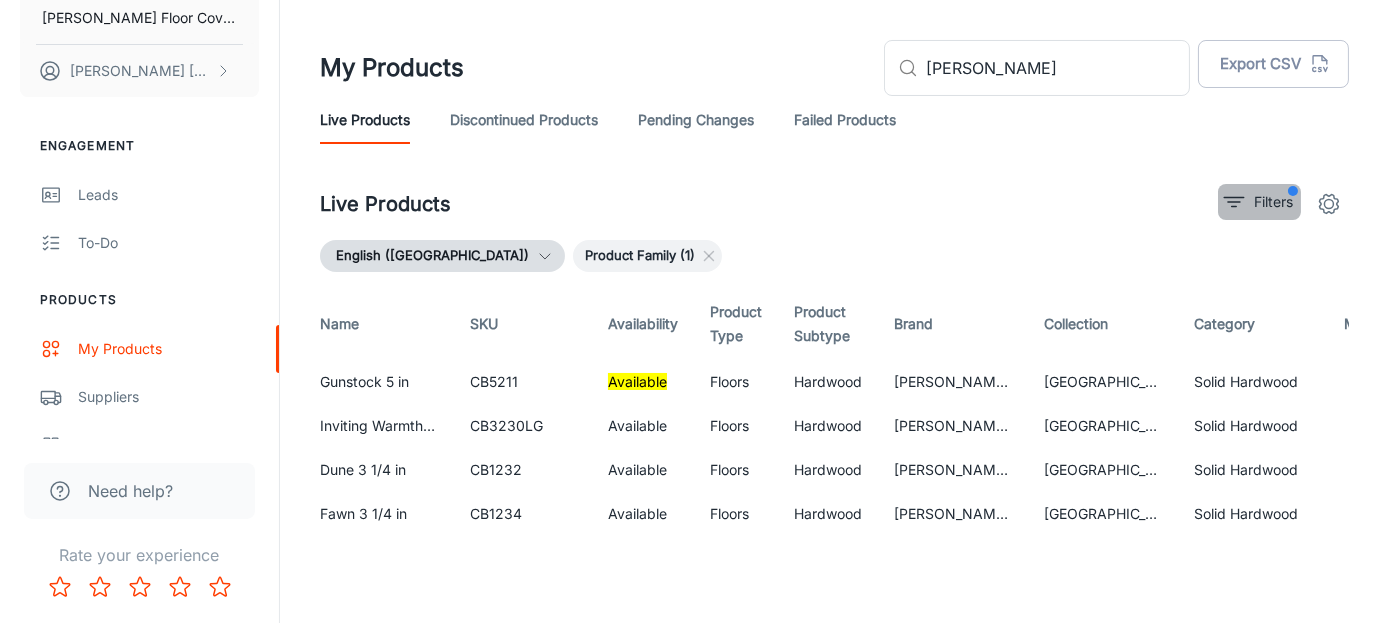 click 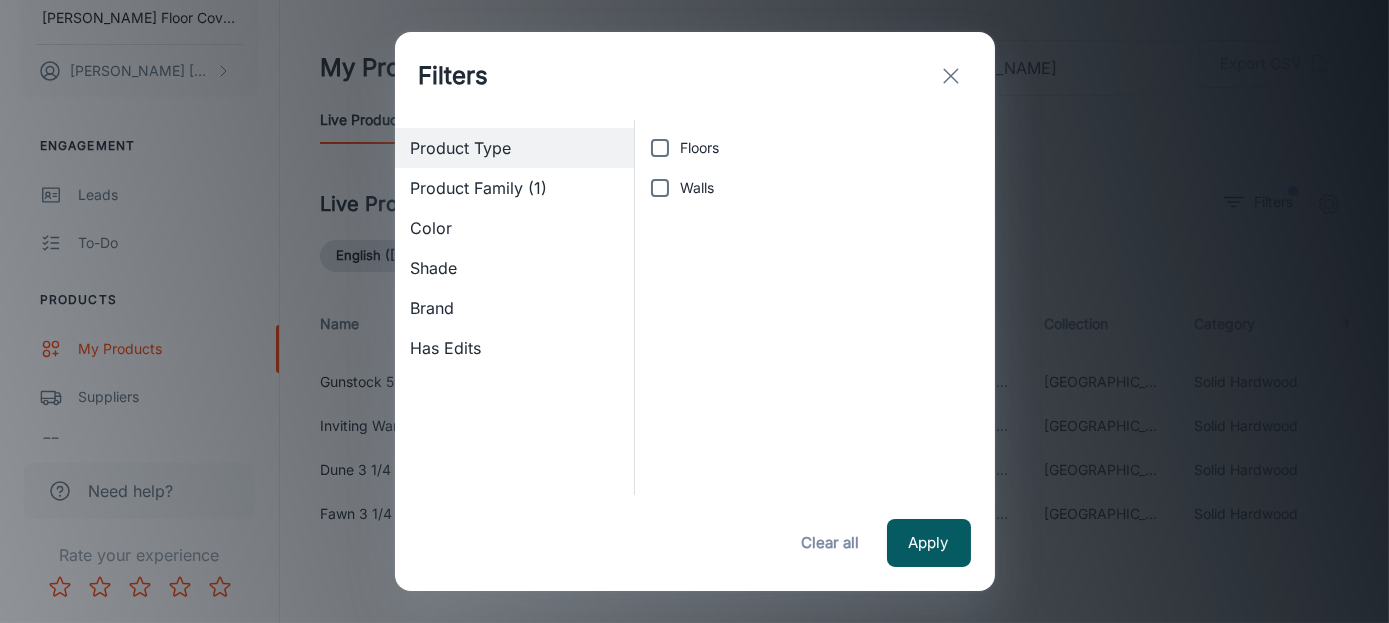 click on "Floors" at bounding box center (660, 148) 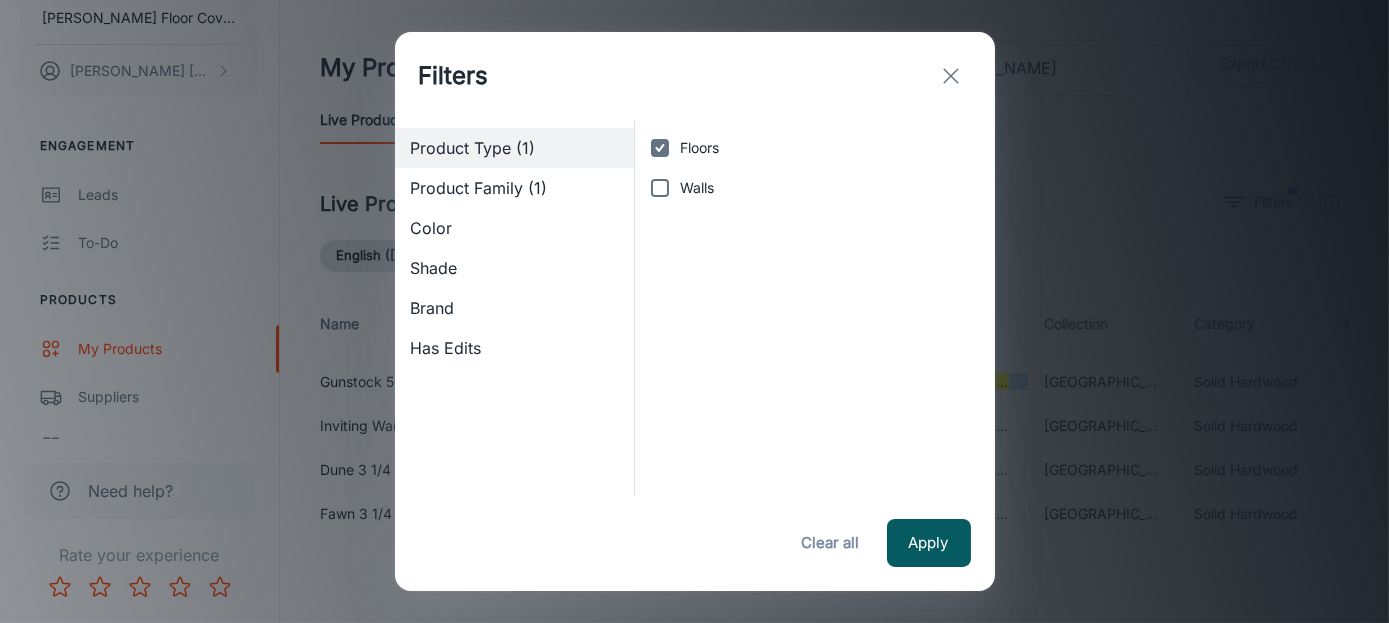 click on "Color" at bounding box center [515, 228] 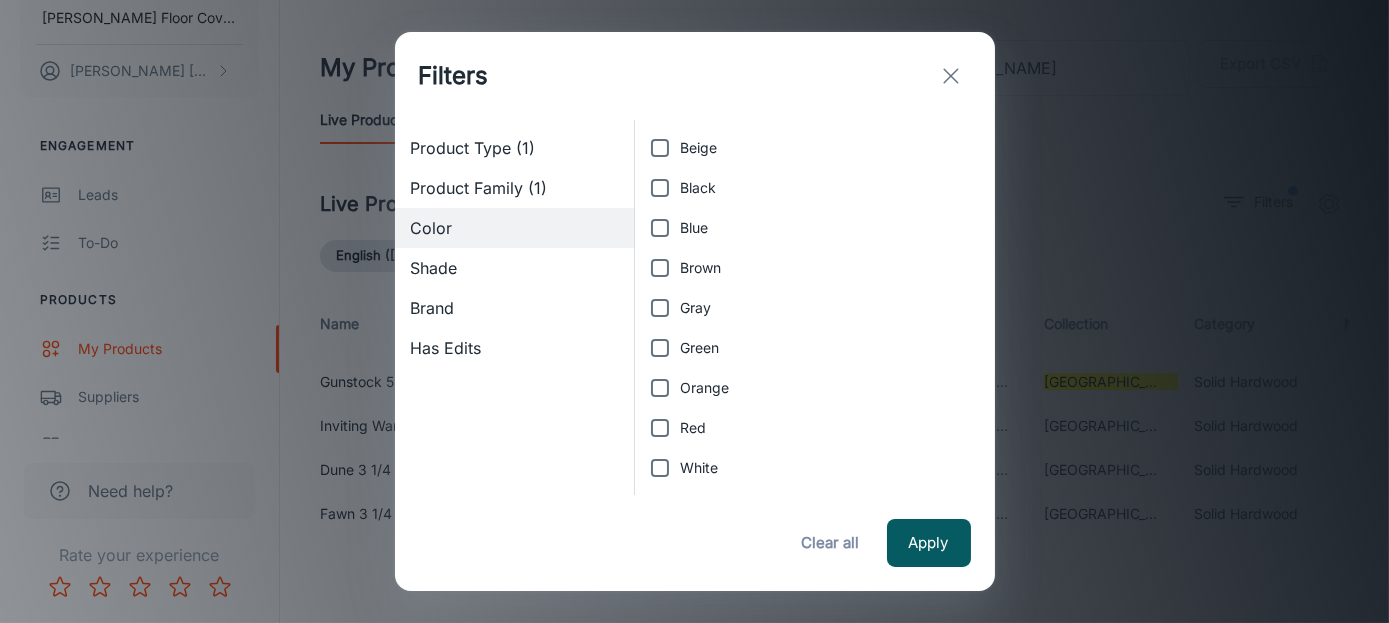 click on "Shade" at bounding box center [515, 268] 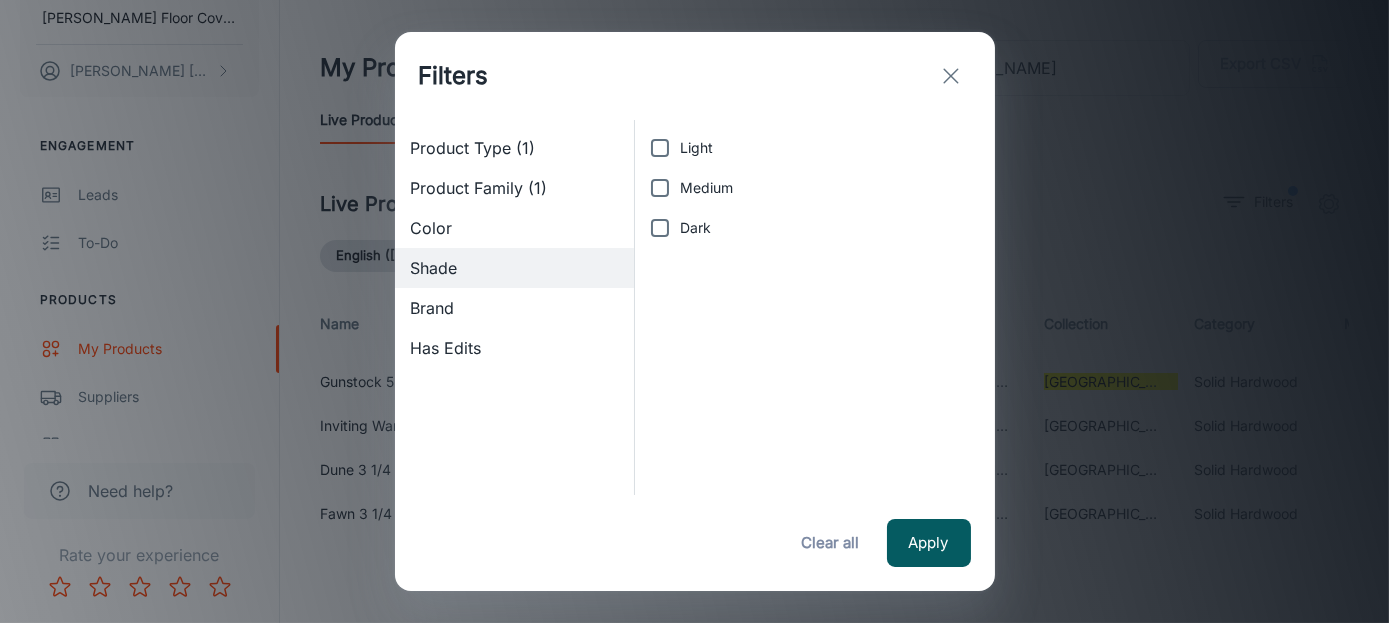 click on "Brand" at bounding box center (515, 308) 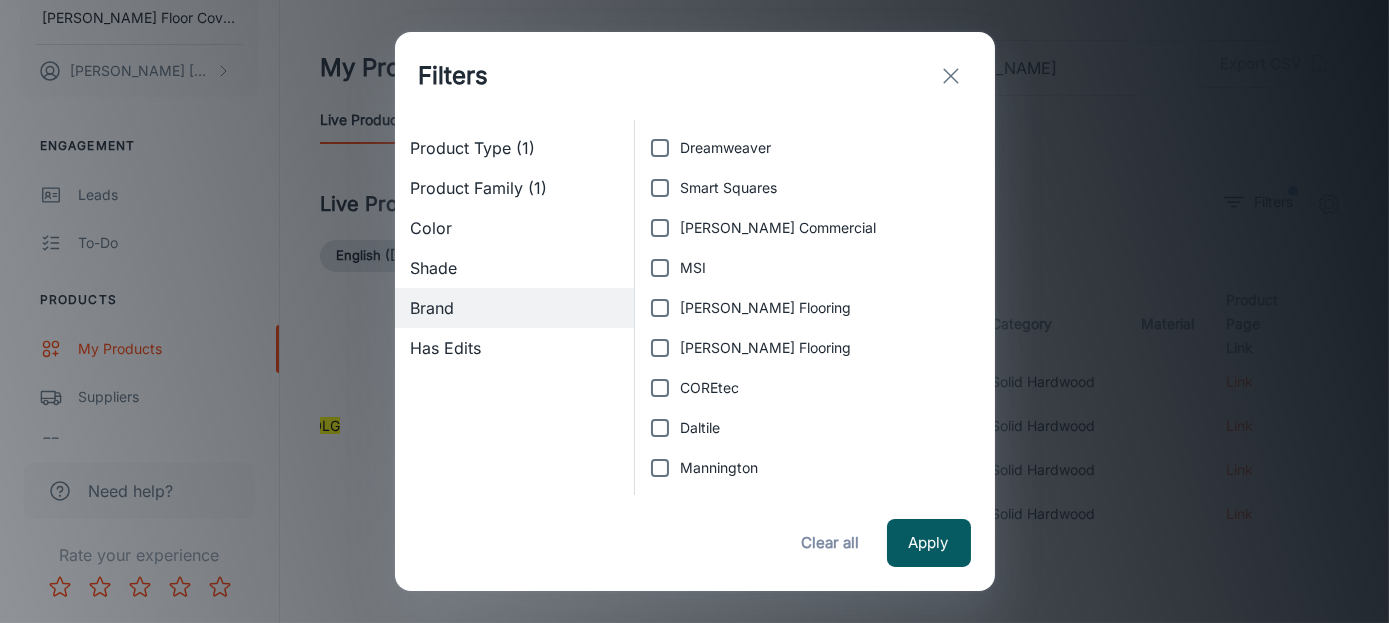 scroll, scrollTop: 0, scrollLeft: 237, axis: horizontal 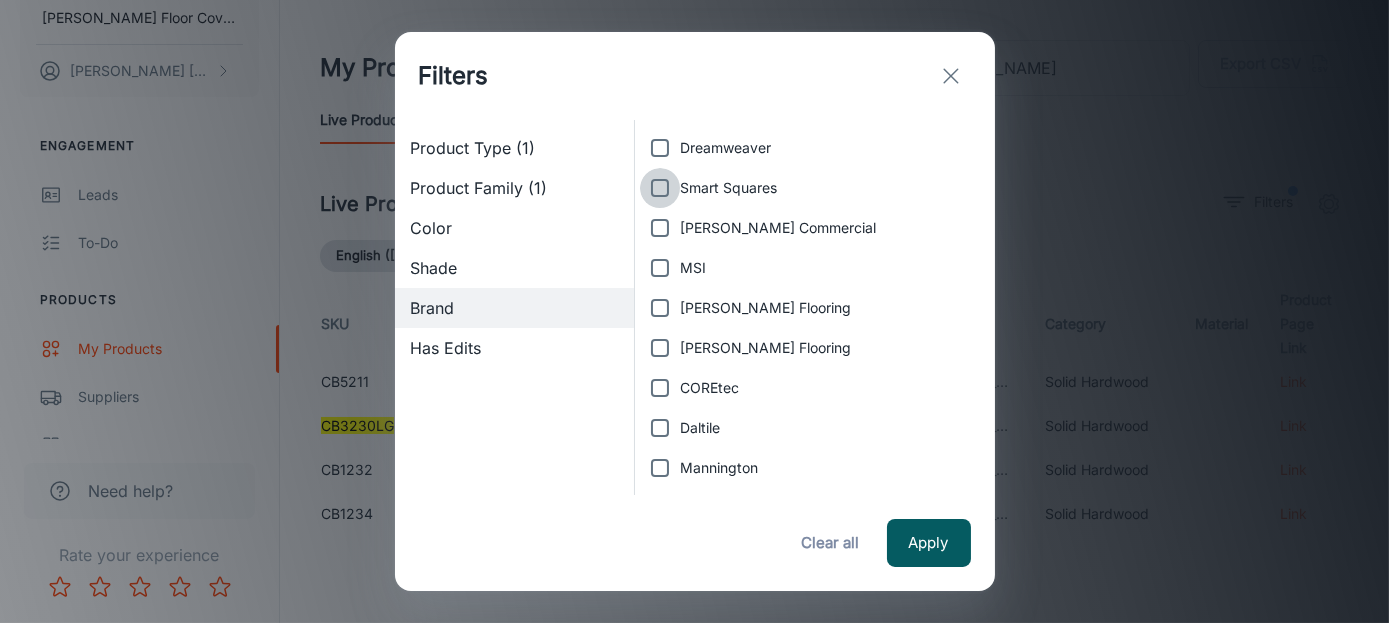 click on "Smart Squares" at bounding box center (660, 188) 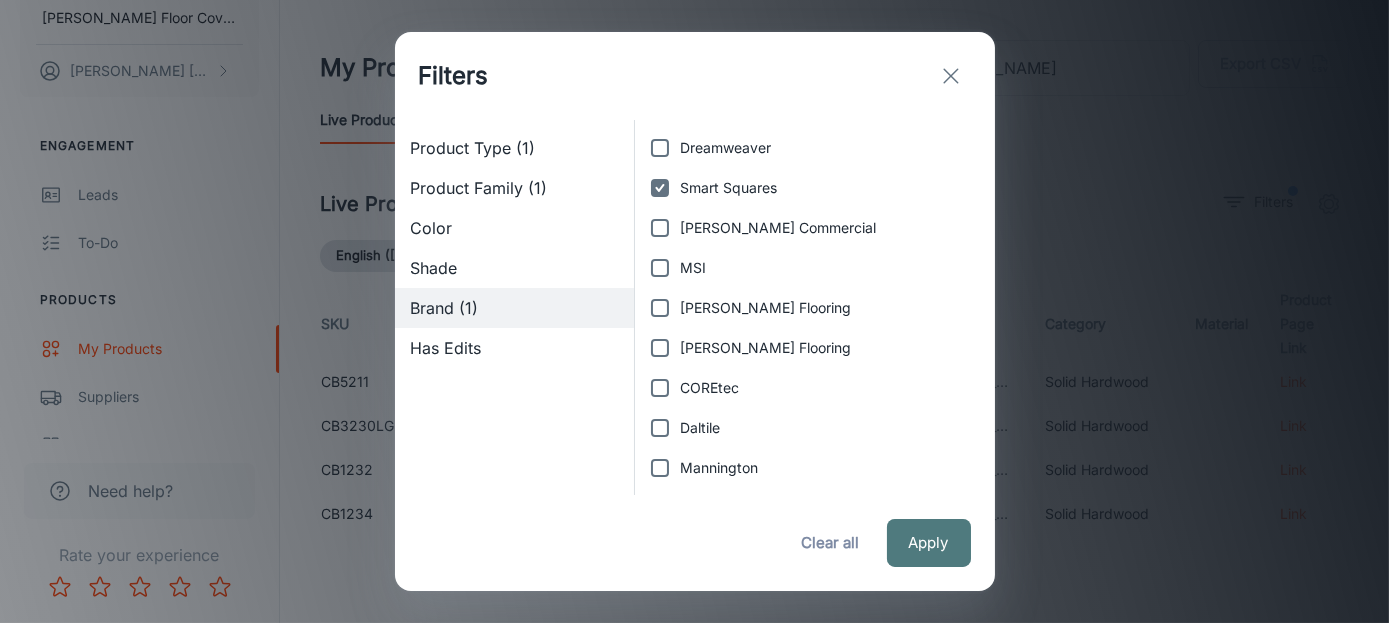 click on "Apply" at bounding box center [929, 543] 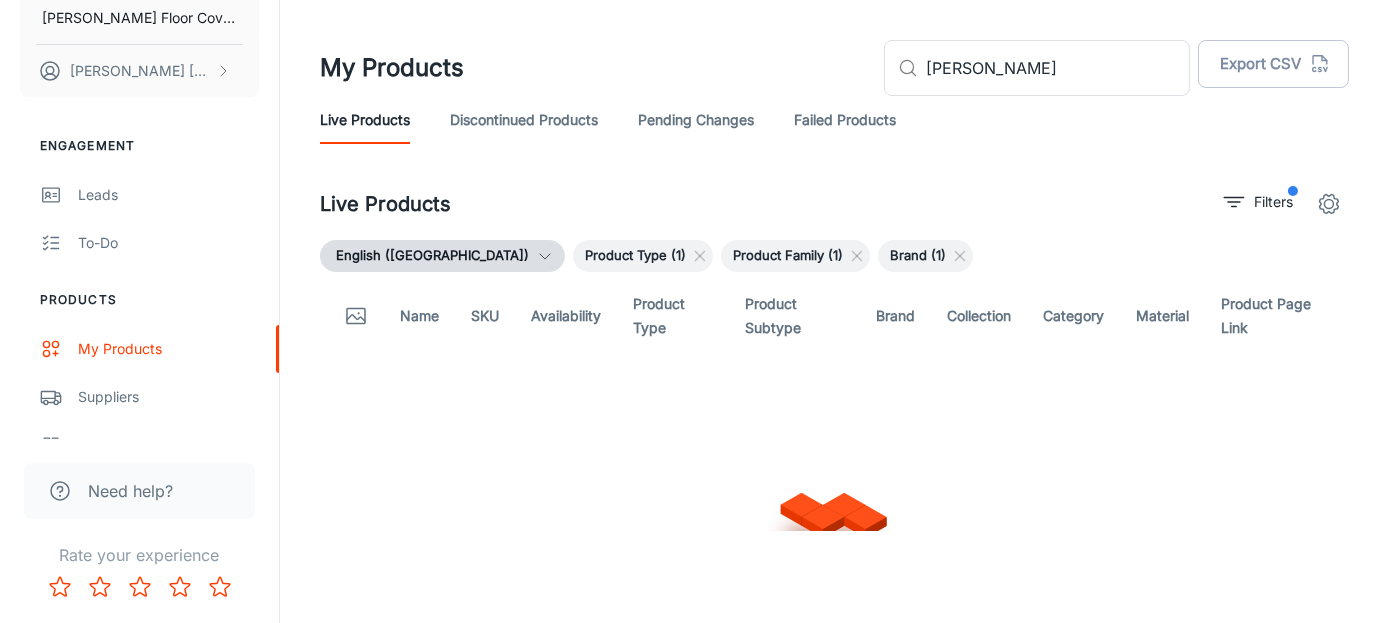 scroll, scrollTop: 0, scrollLeft: 0, axis: both 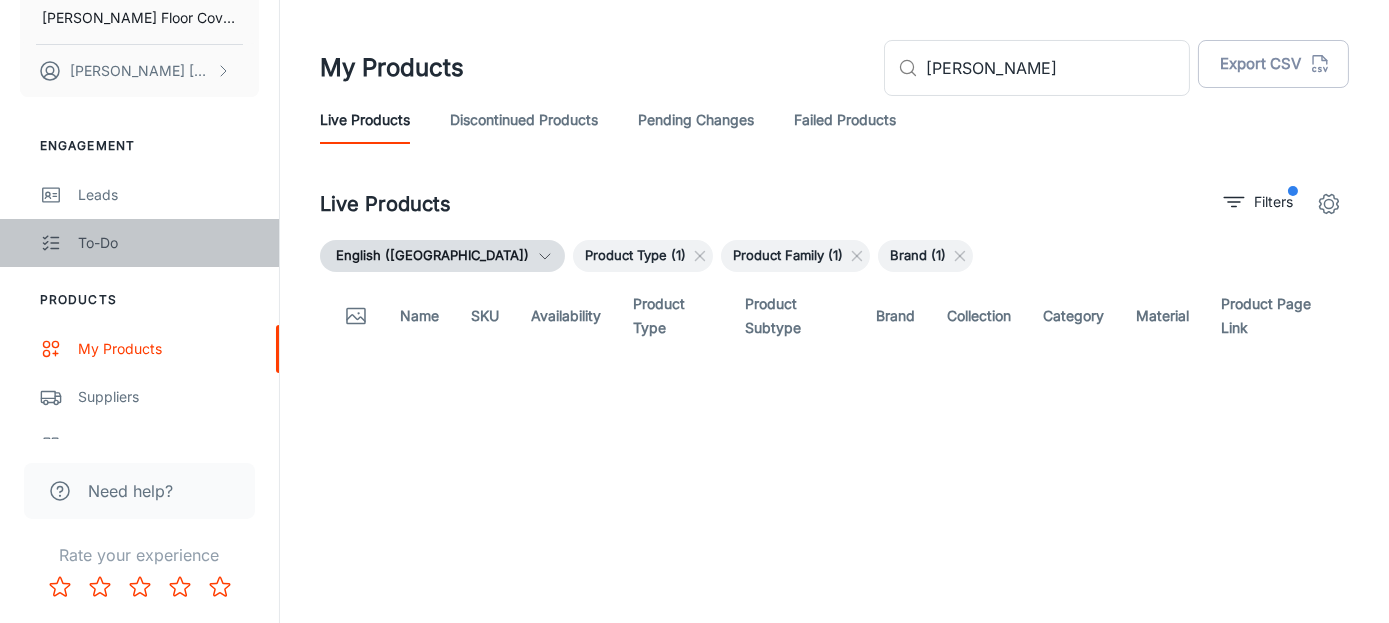 click on "To-do" at bounding box center (168, 243) 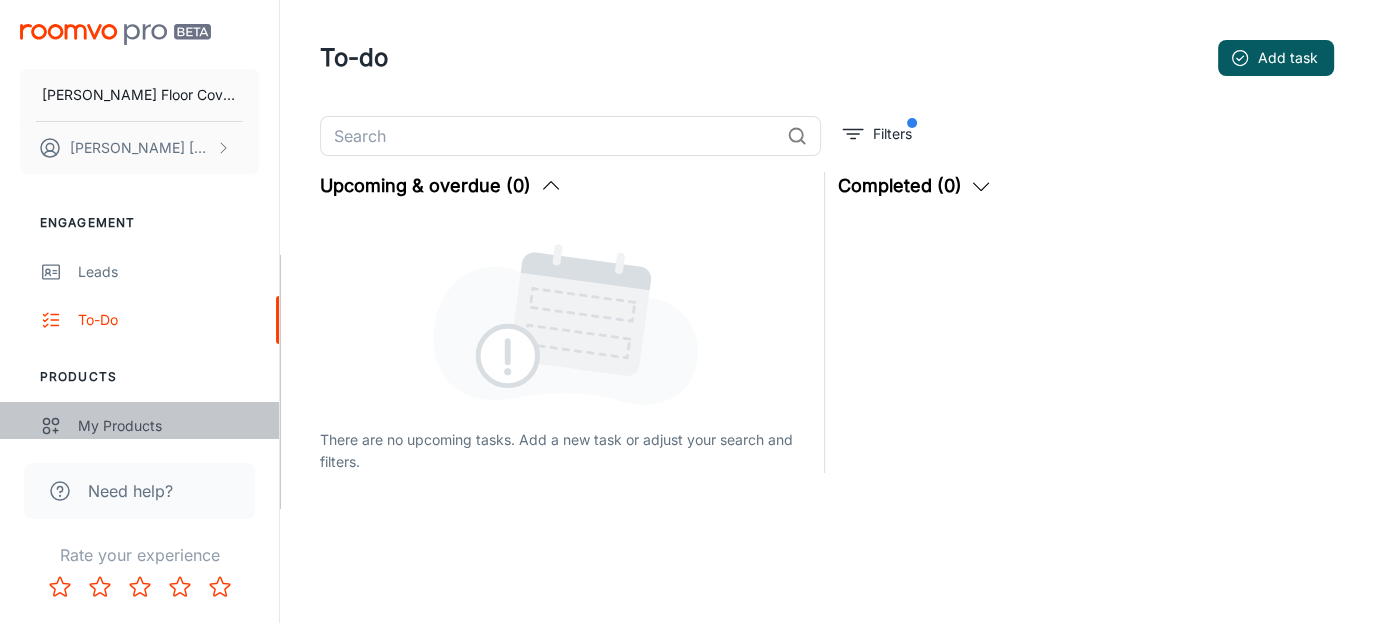 click on "My Products" at bounding box center (168, 426) 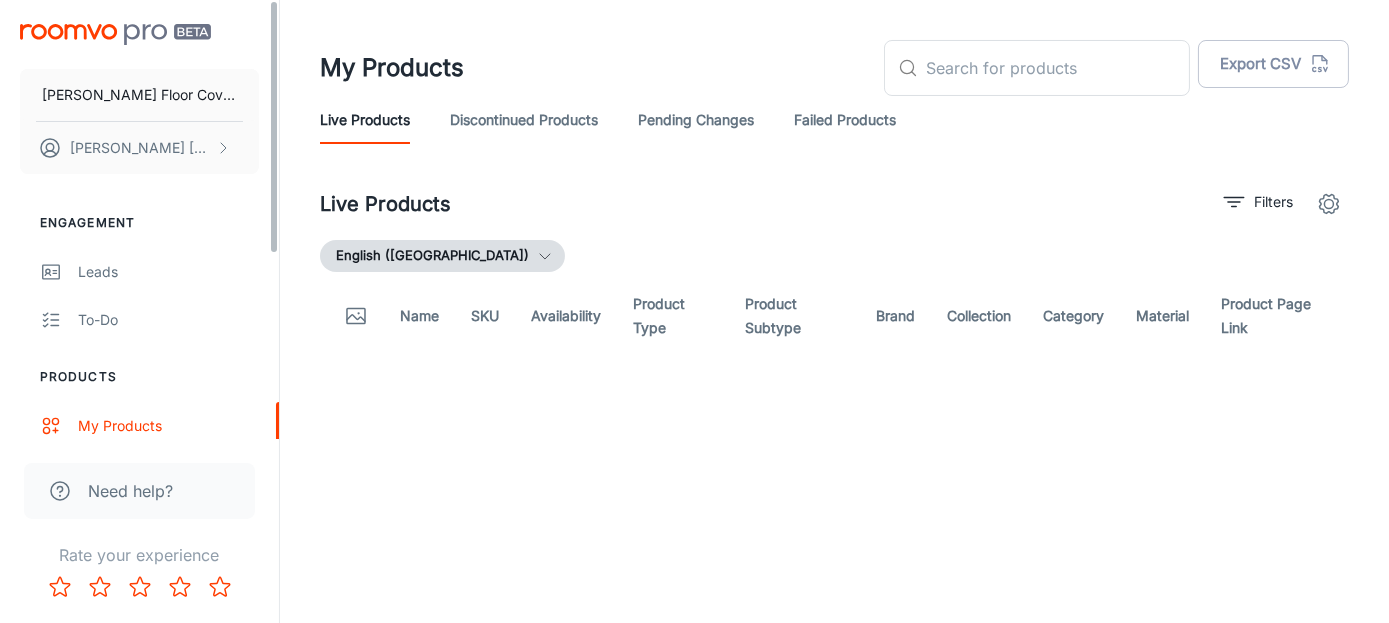 drag, startPoint x: 281, startPoint y: 431, endPoint x: 268, endPoint y: 459, distance: 30.870699 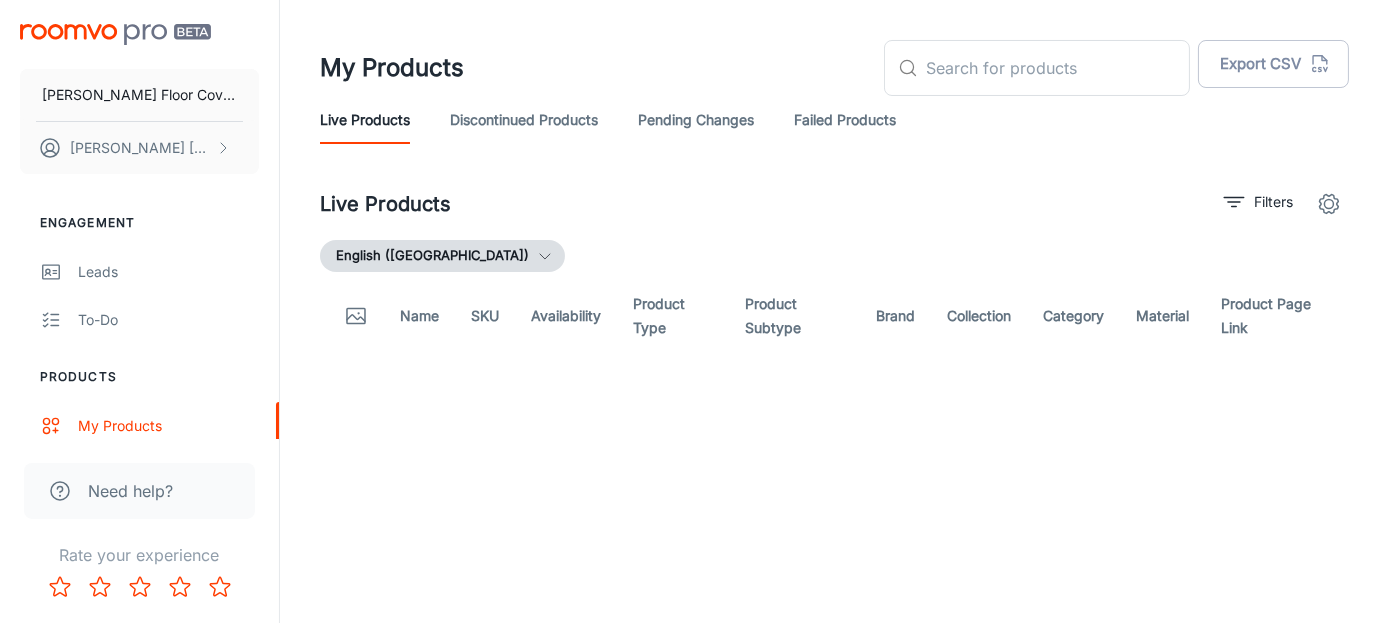 drag, startPoint x: 281, startPoint y: 435, endPoint x: 280, endPoint y: 304, distance: 131.00381 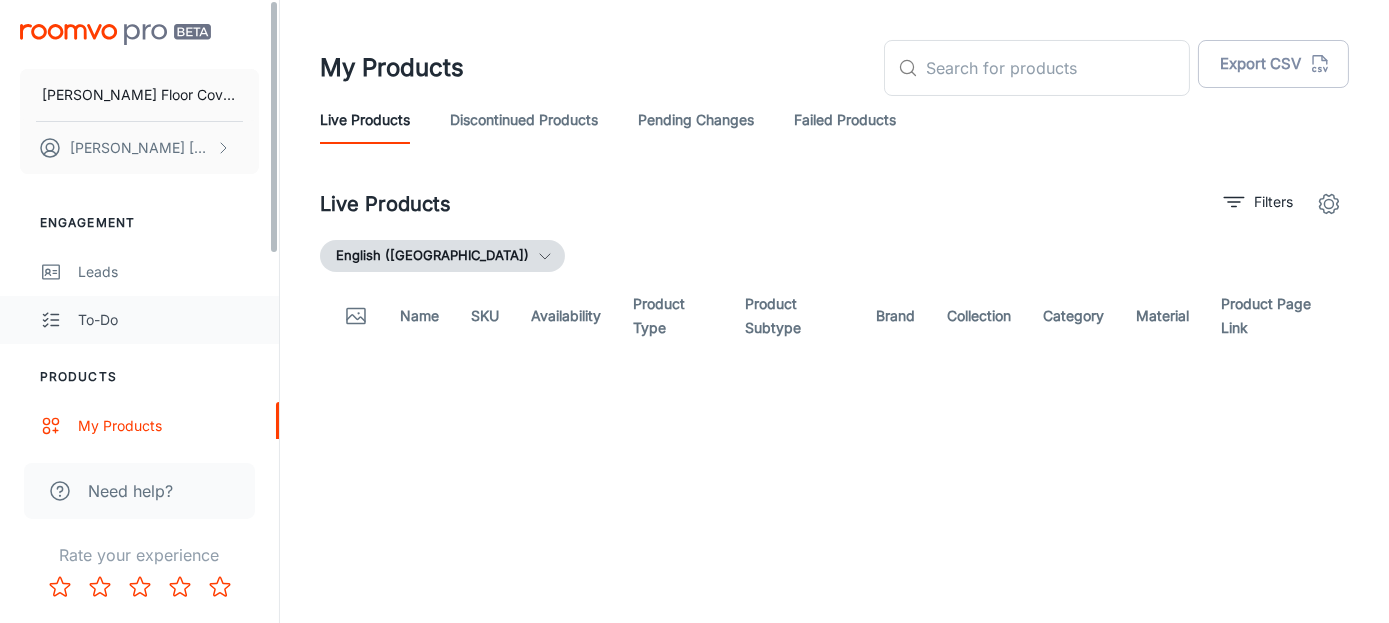 drag, startPoint x: 272, startPoint y: 335, endPoint x: 274, endPoint y: 309, distance: 26.076809 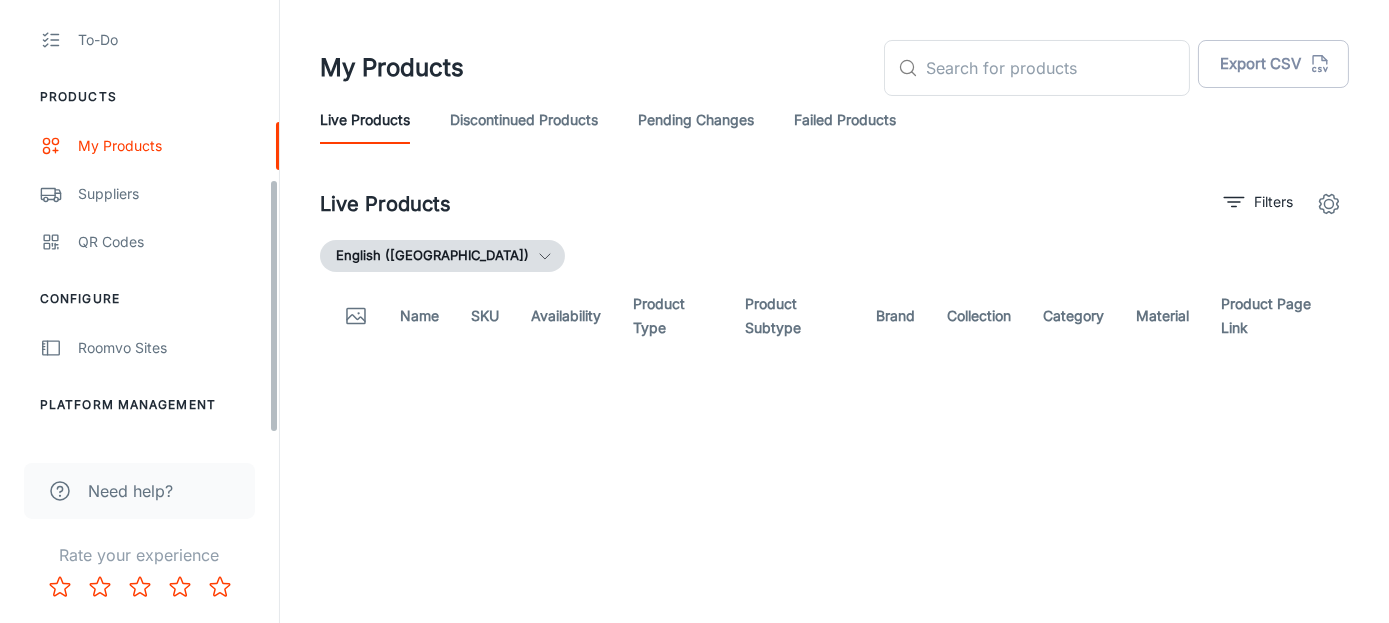 scroll, scrollTop: 318, scrollLeft: 0, axis: vertical 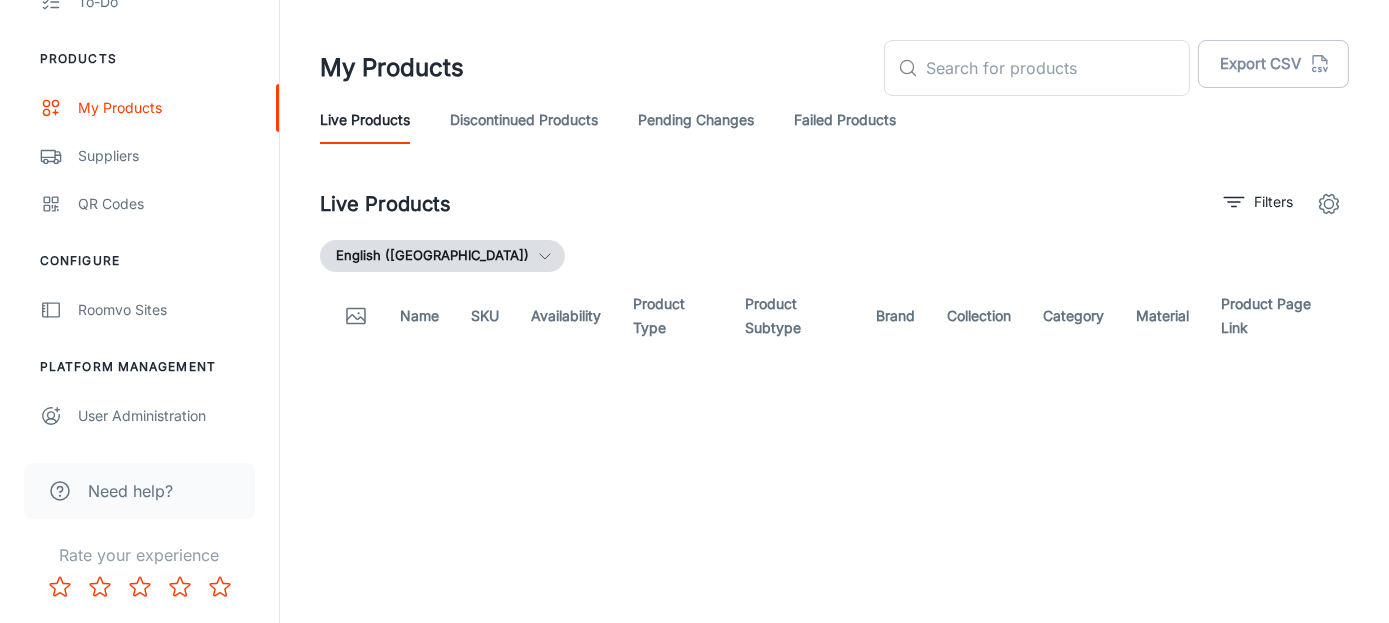 drag, startPoint x: 275, startPoint y: 239, endPoint x: 192, endPoint y: 445, distance: 222.09232 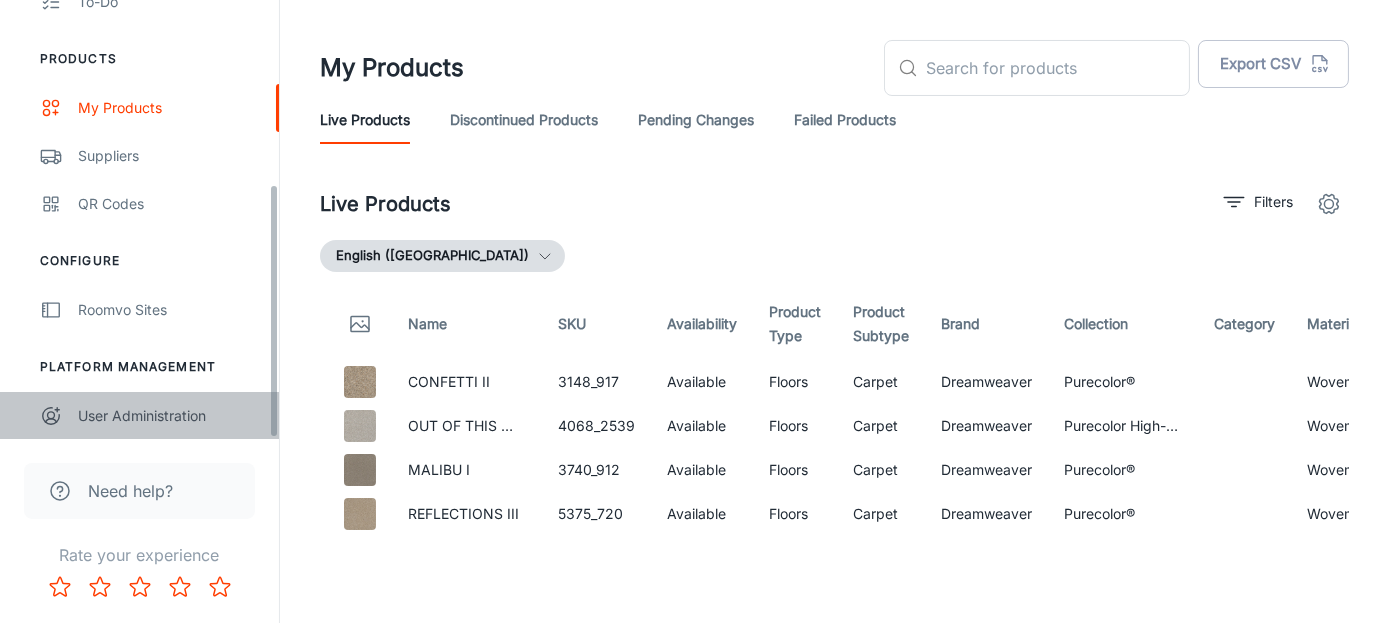 click on "User Administration" at bounding box center [168, 416] 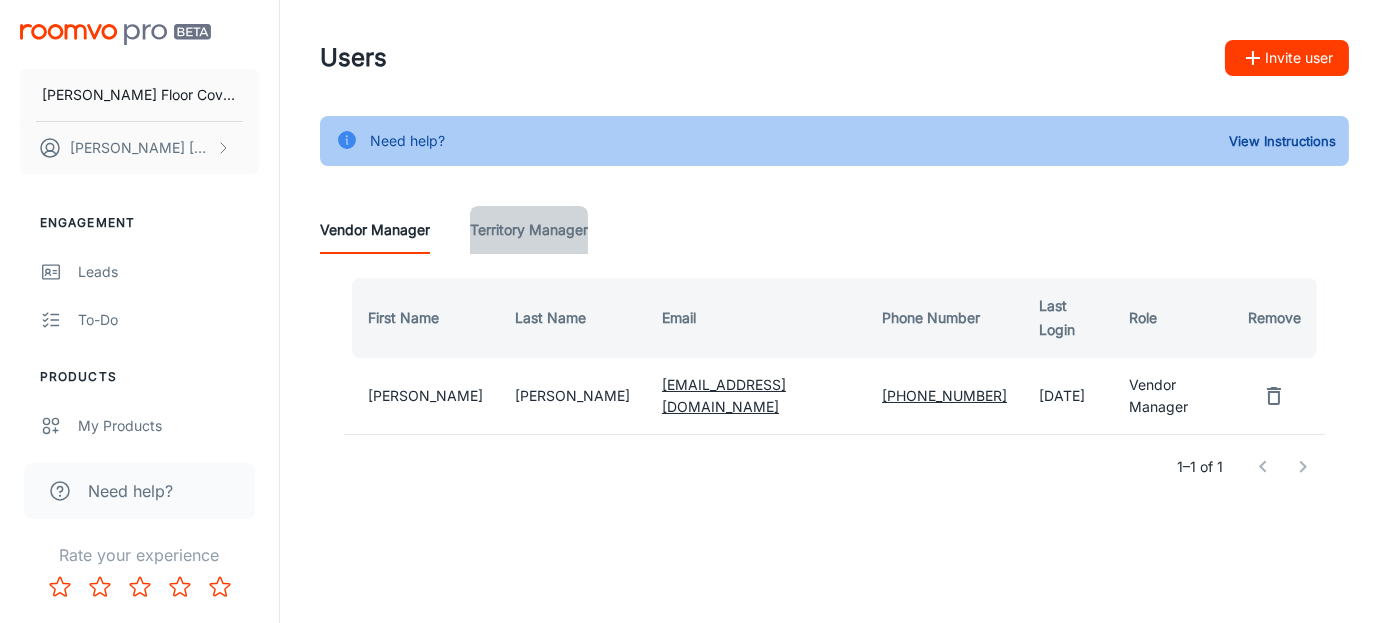 click on "Territory Manager" at bounding box center (529, 230) 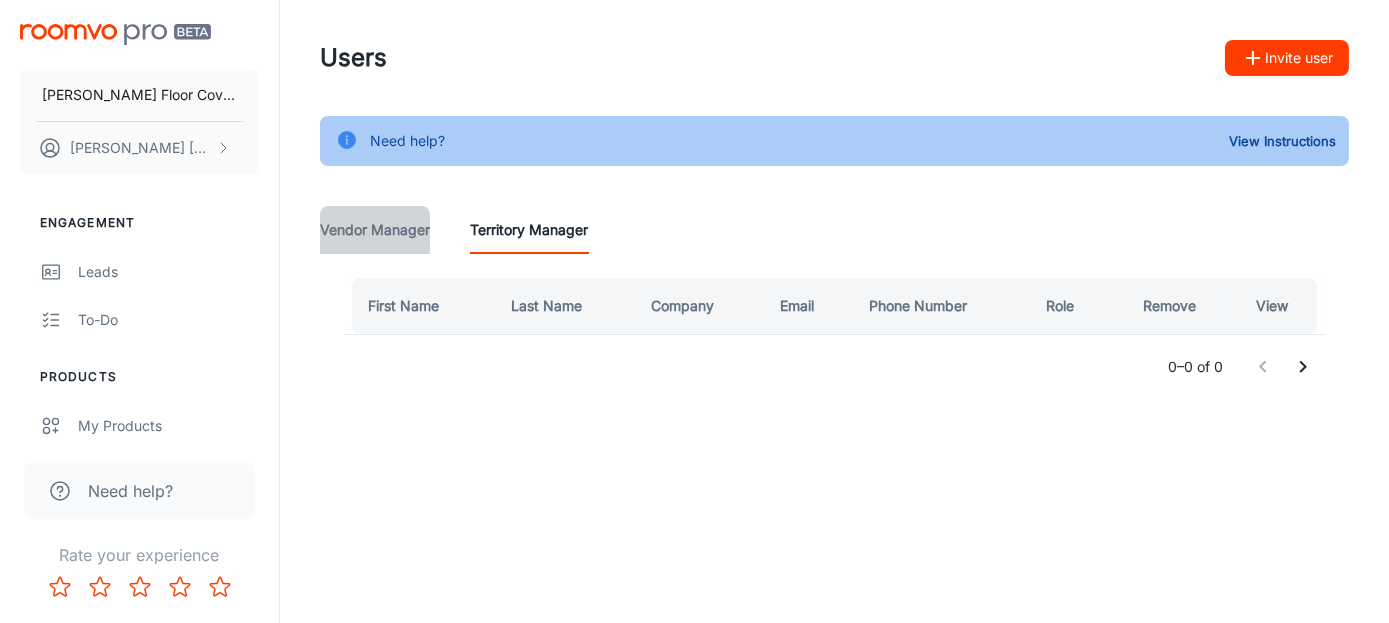 click on "Vendor Manager" at bounding box center (375, 230) 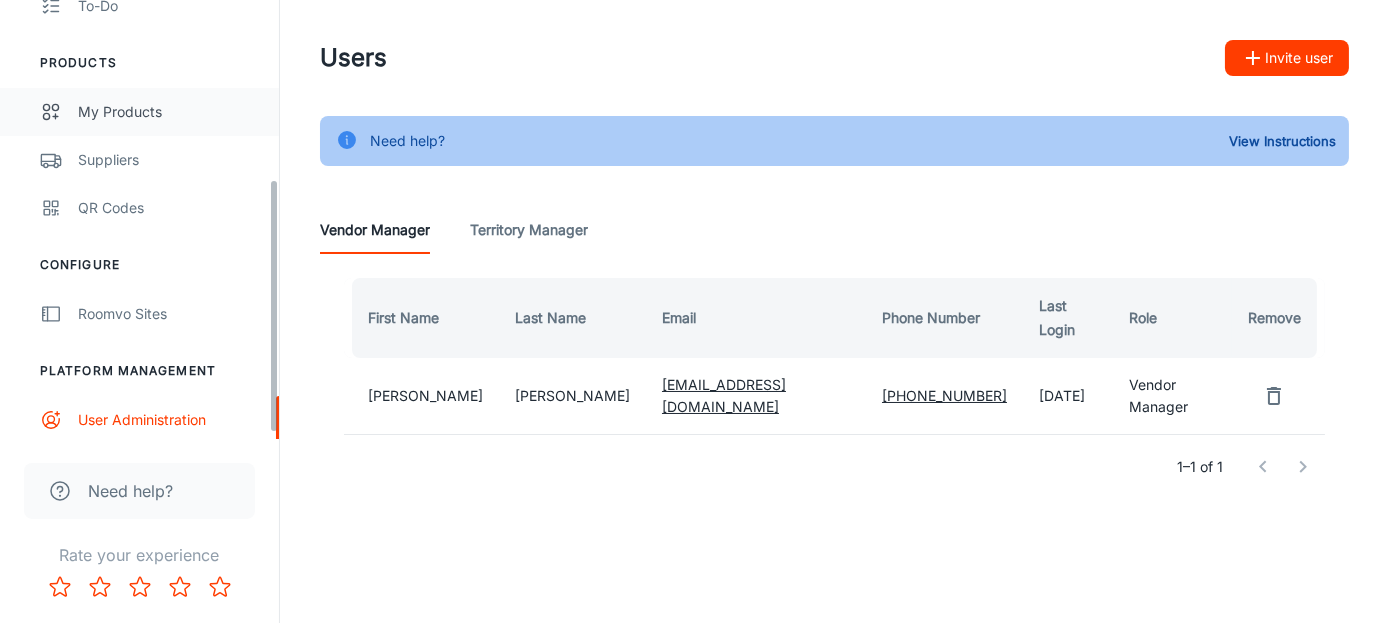 scroll, scrollTop: 318, scrollLeft: 0, axis: vertical 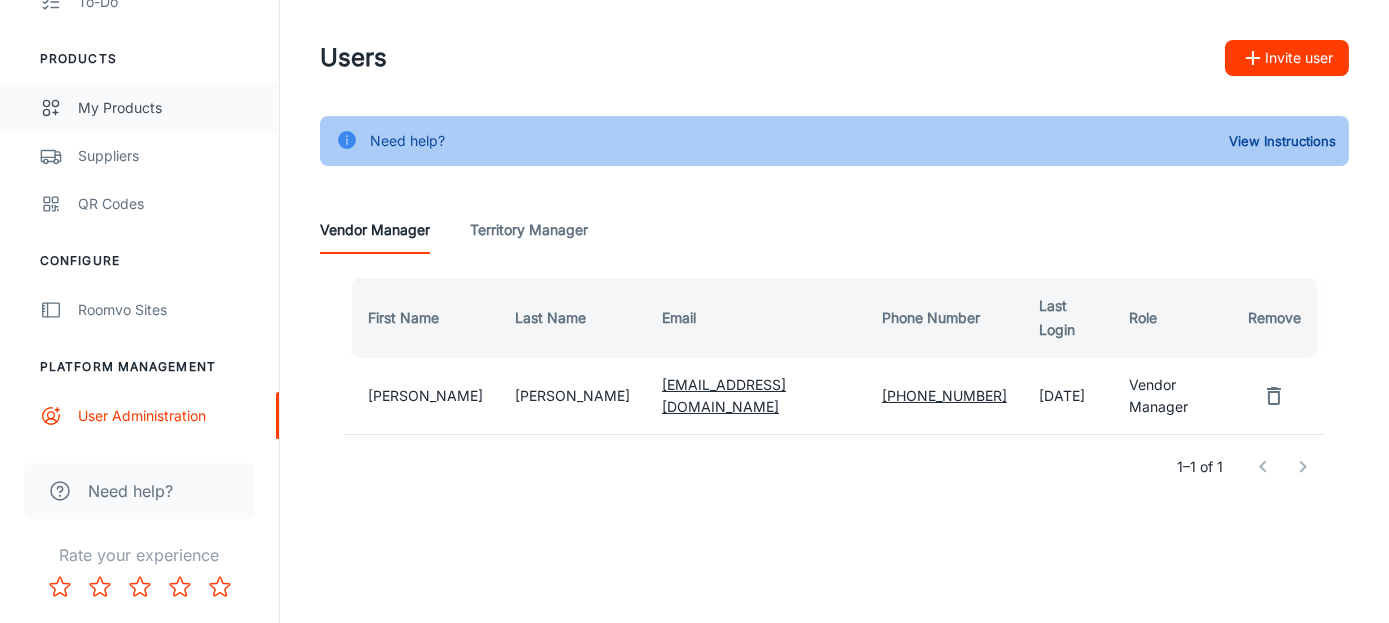 click on "My Products" at bounding box center (168, 108) 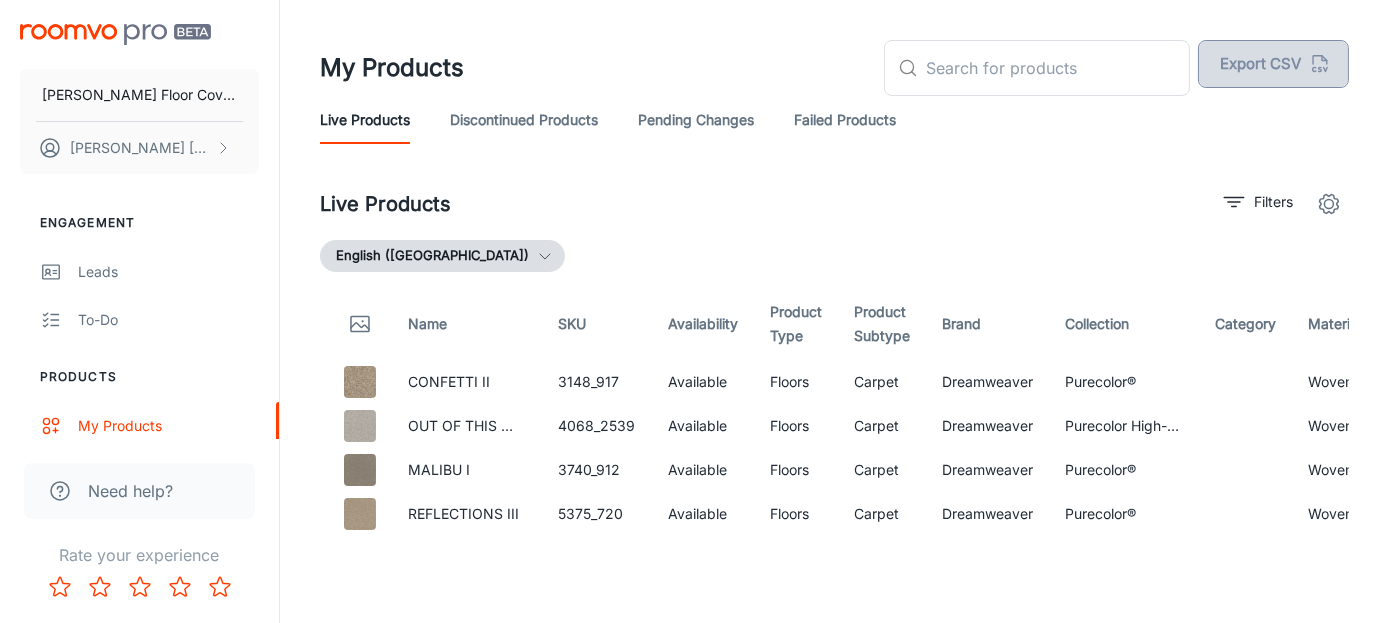 click on "Export CSV" at bounding box center (1273, 64) 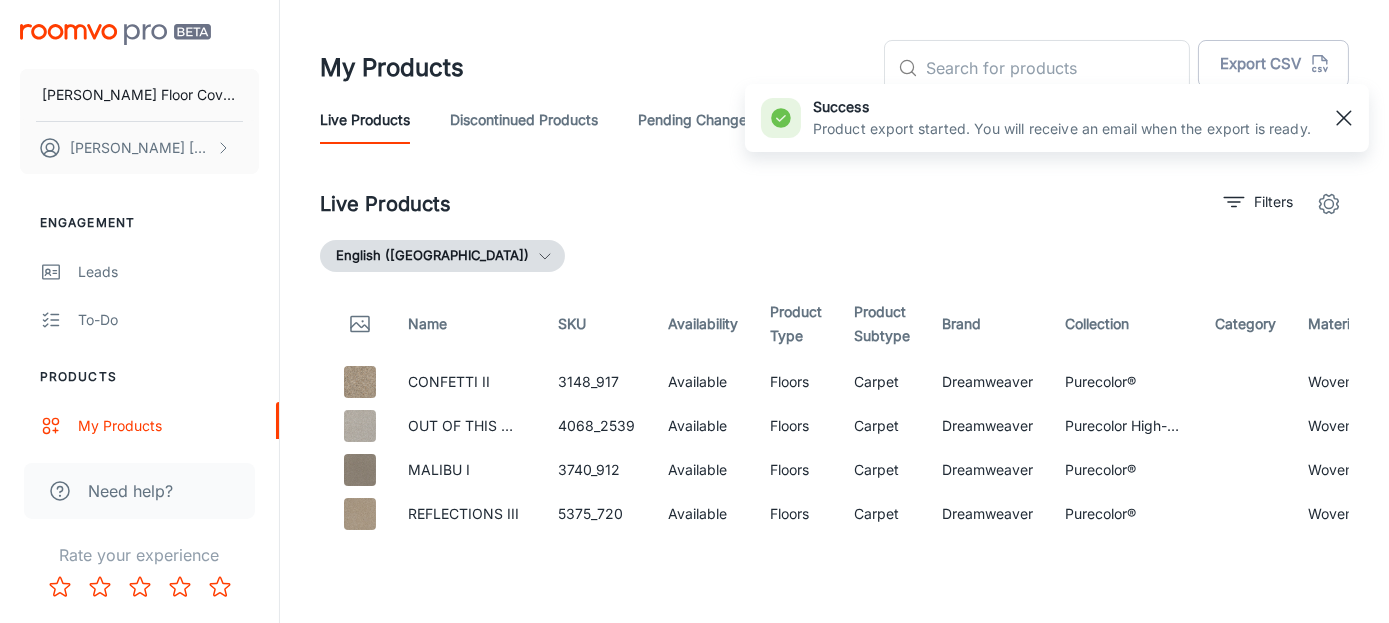 click 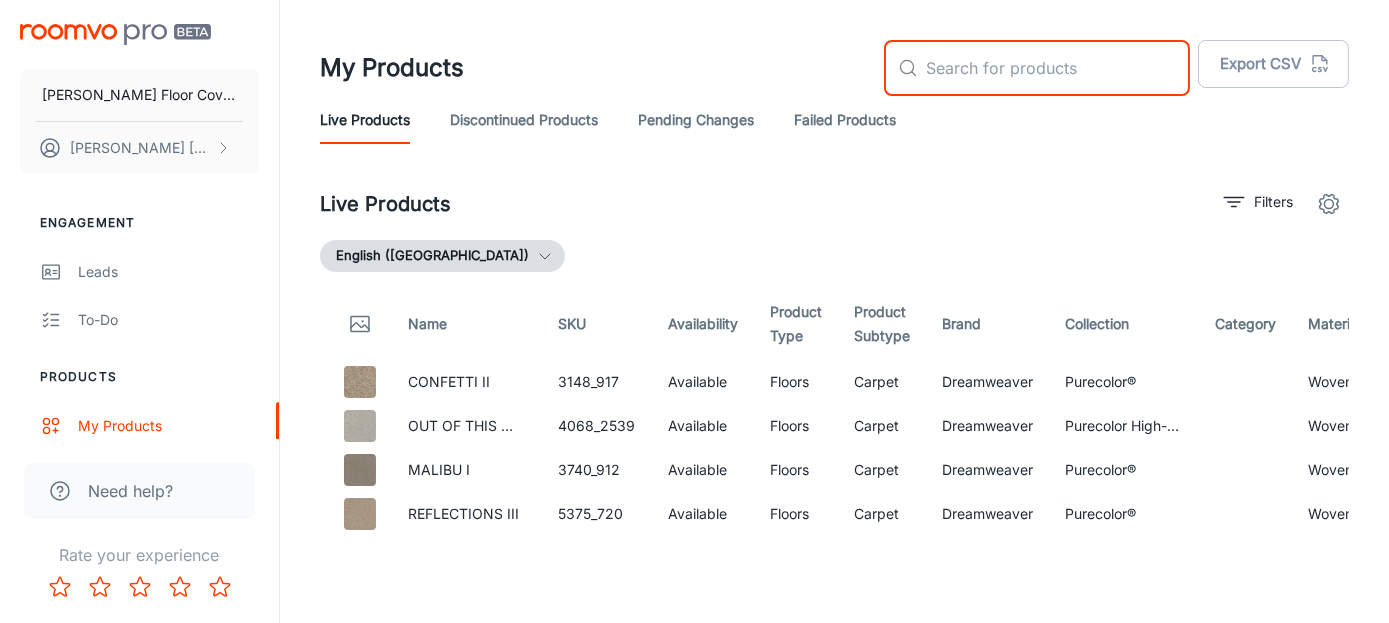 click at bounding box center [1058, 68] 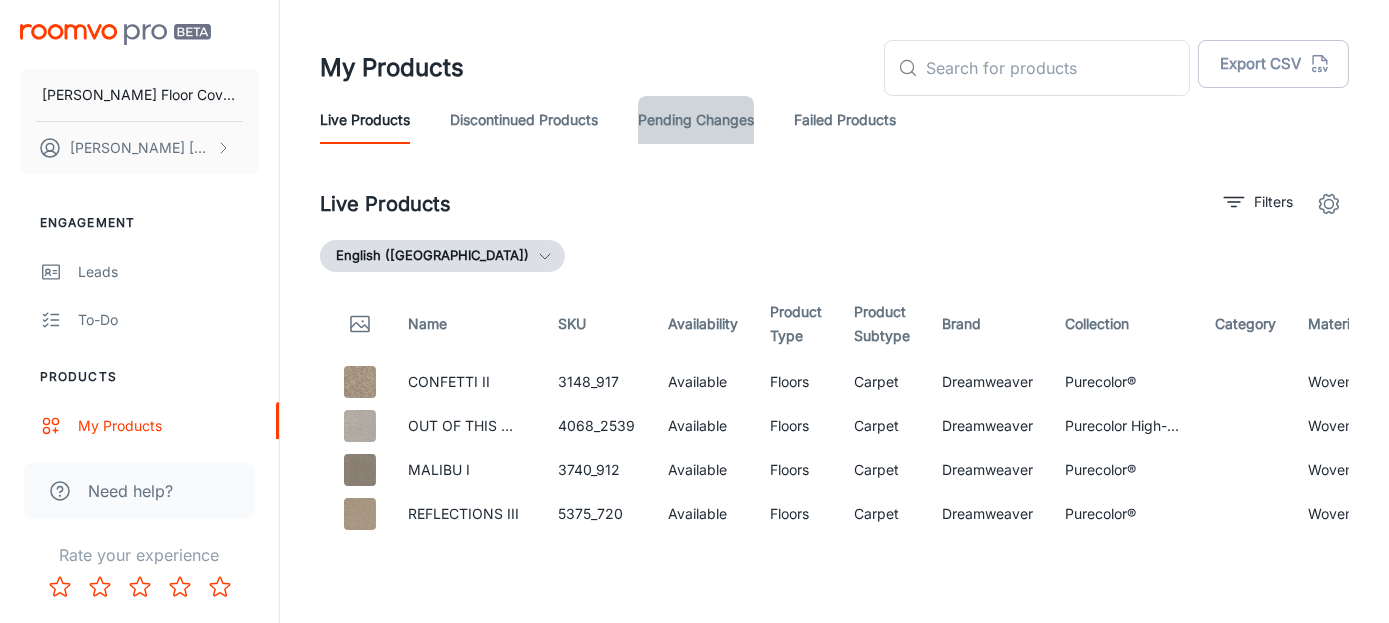 click on "Pending Changes" at bounding box center (696, 120) 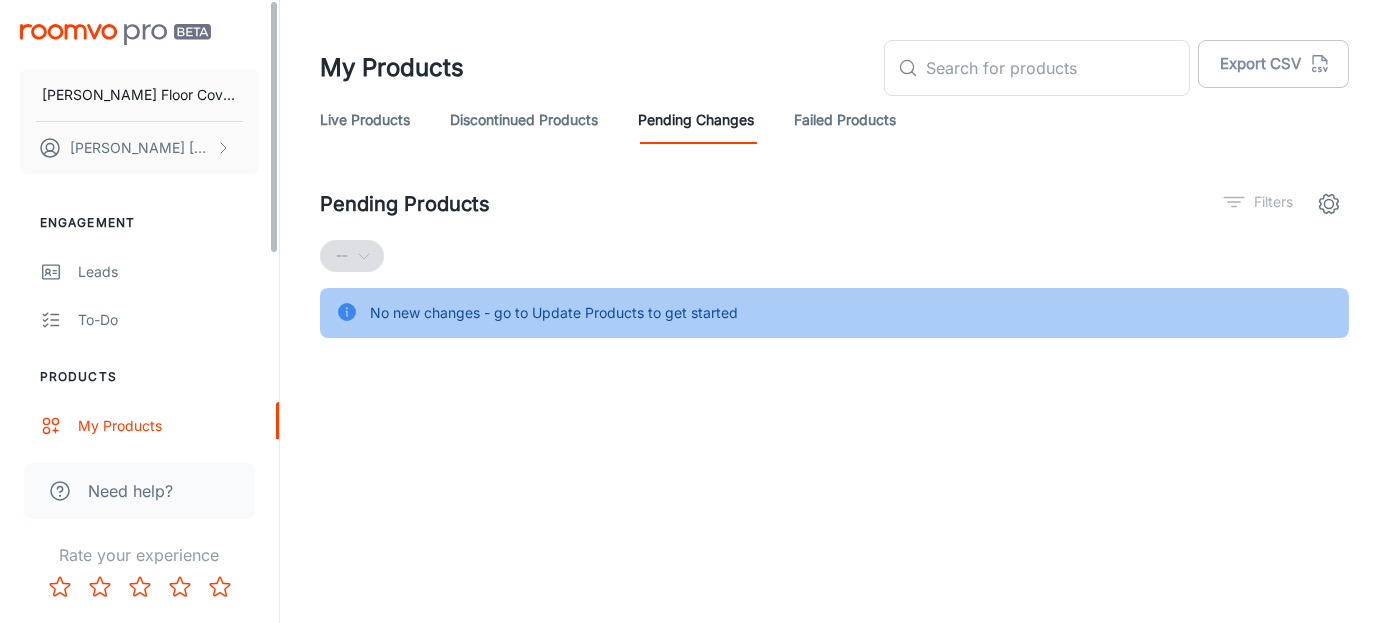 drag, startPoint x: 275, startPoint y: 413, endPoint x: 265, endPoint y: 351, distance: 62.801273 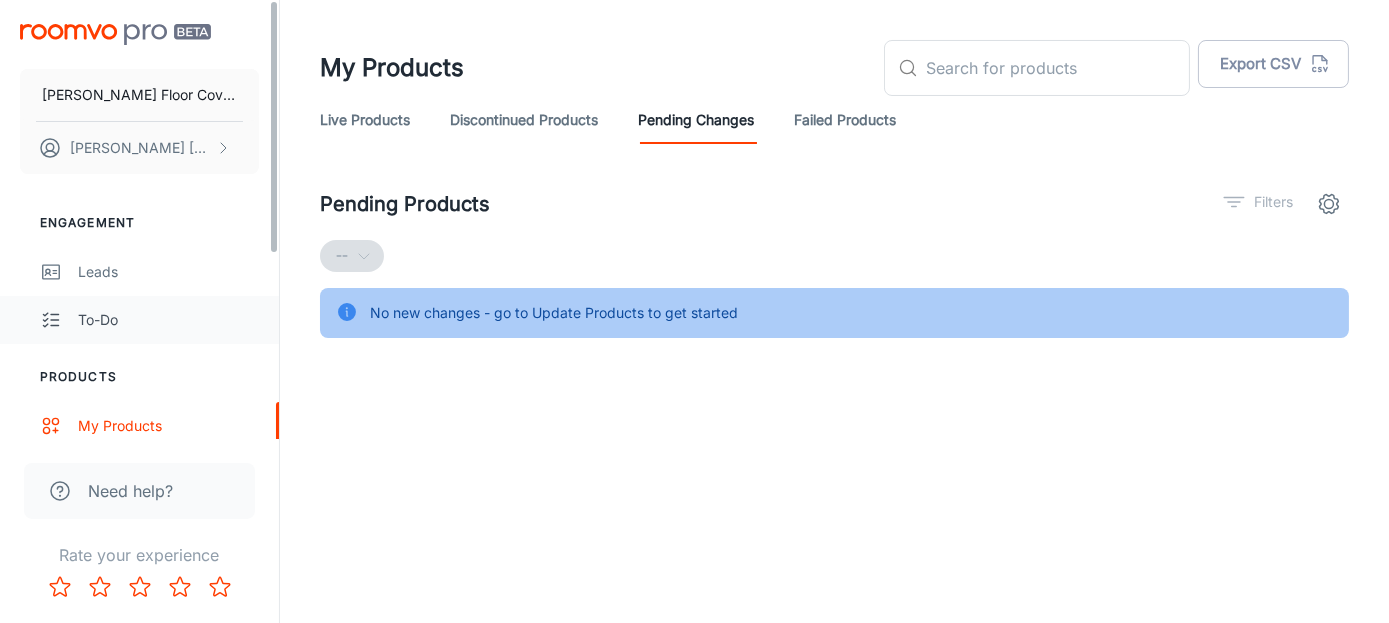 click on "Engagement Leads To-do Products My Products Suppliers QR Codes Configure Roomvo Sites Platform Management User Administration" at bounding box center (139, 474) 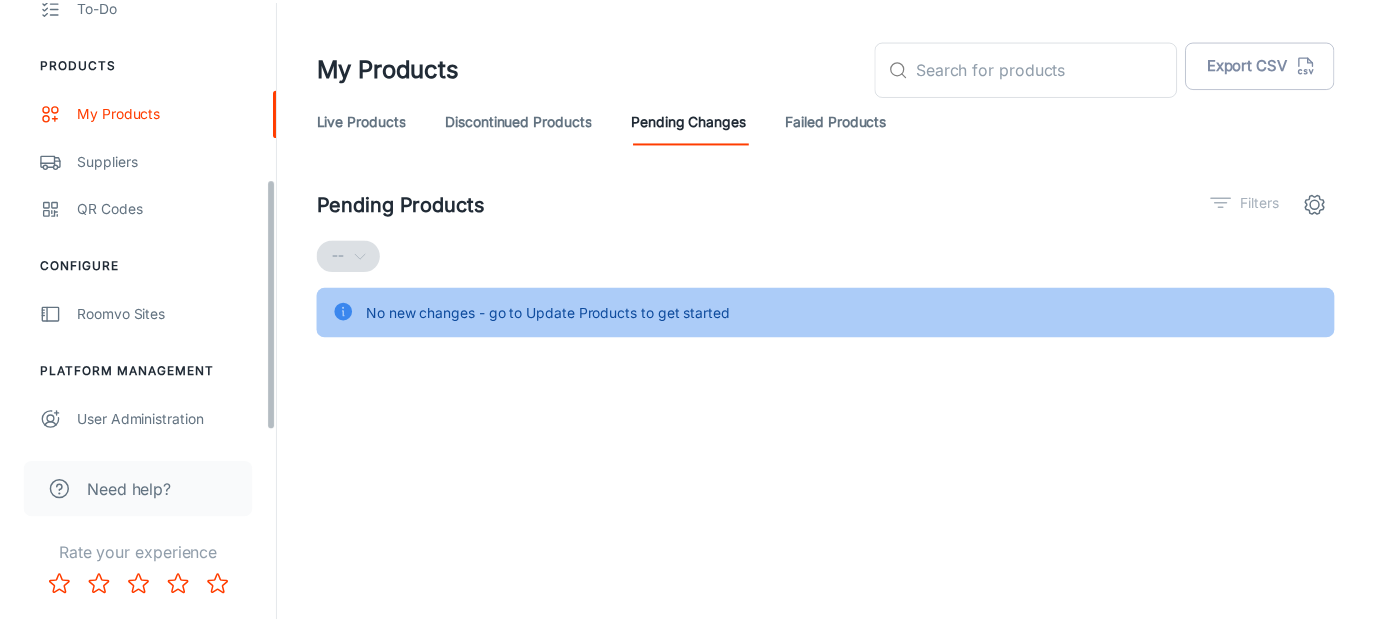 scroll, scrollTop: 318, scrollLeft: 0, axis: vertical 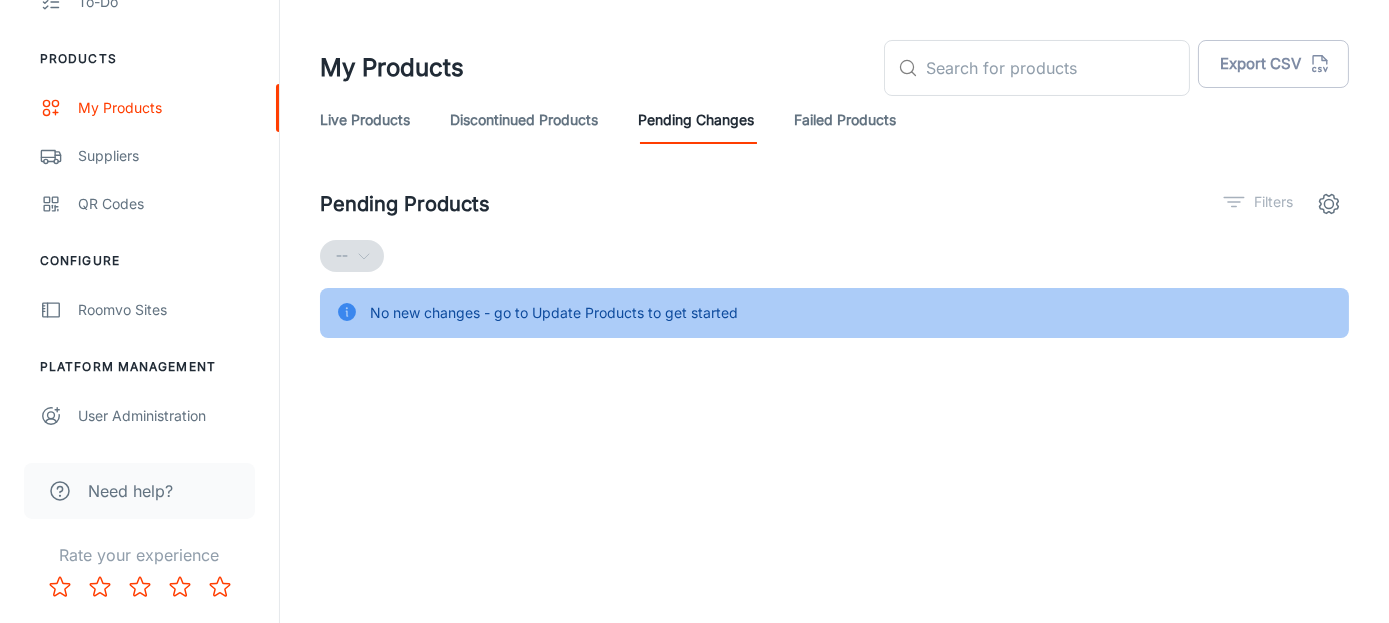 drag, startPoint x: 273, startPoint y: 242, endPoint x: 205, endPoint y: 507, distance: 273.58545 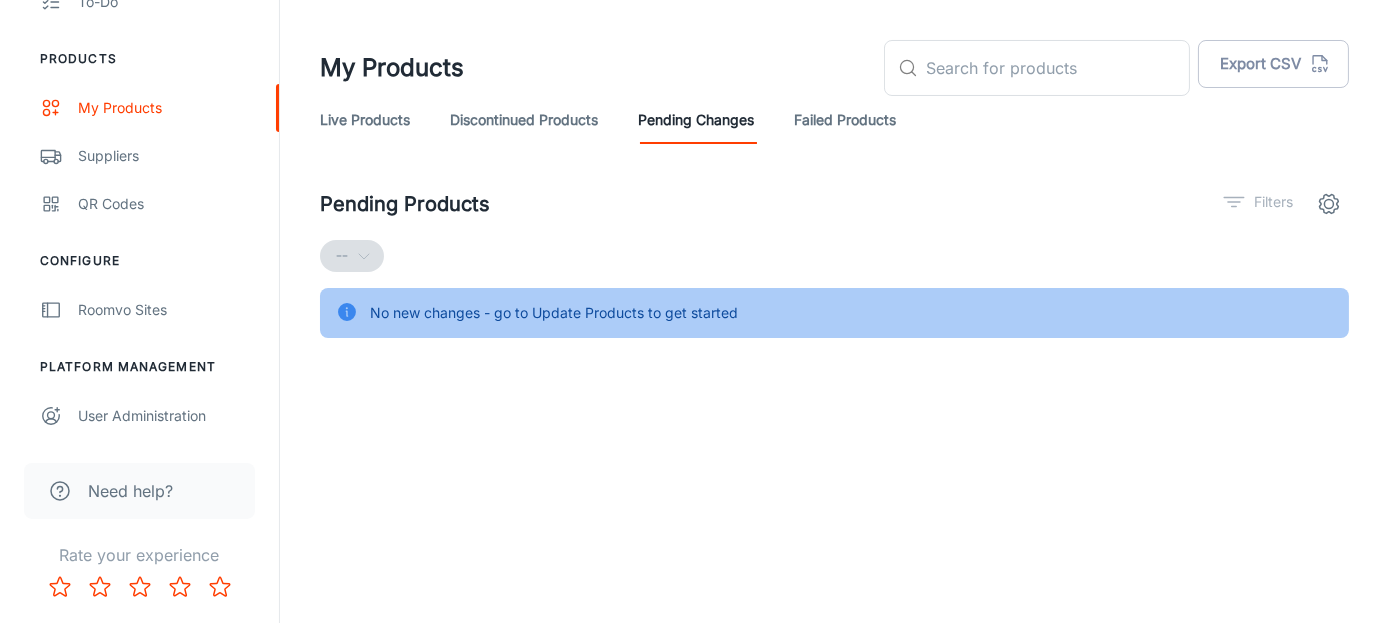 click 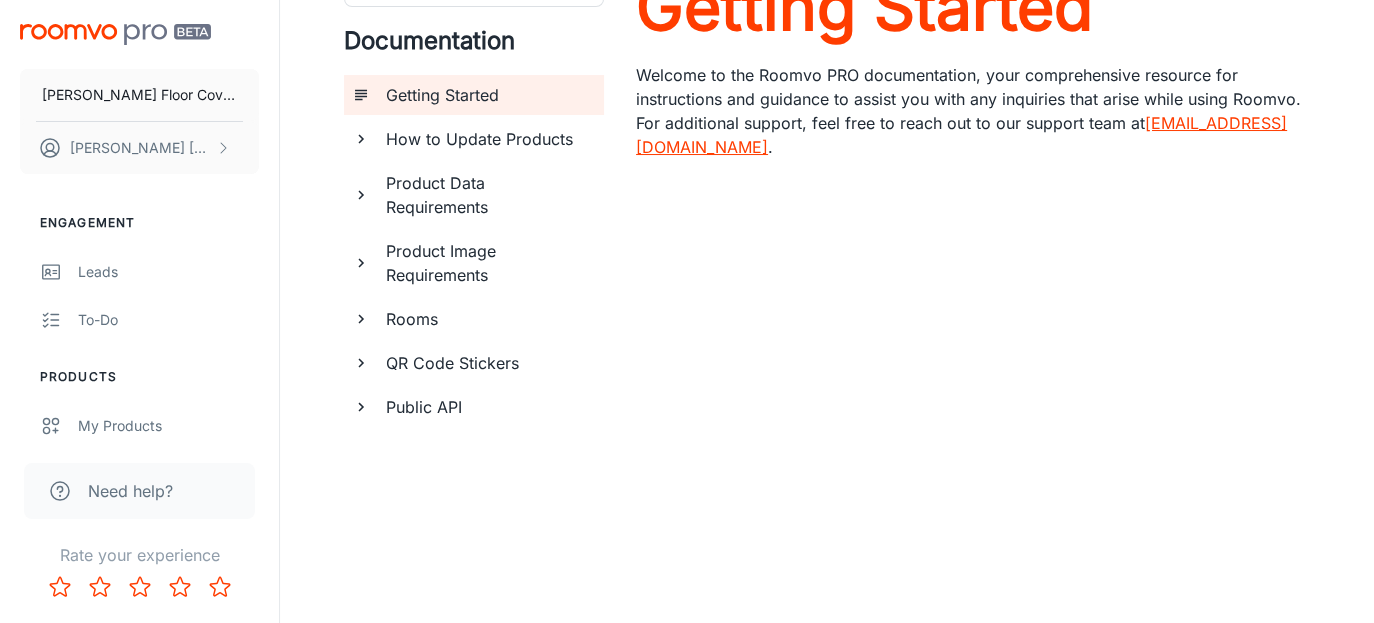 scroll, scrollTop: 115, scrollLeft: 0, axis: vertical 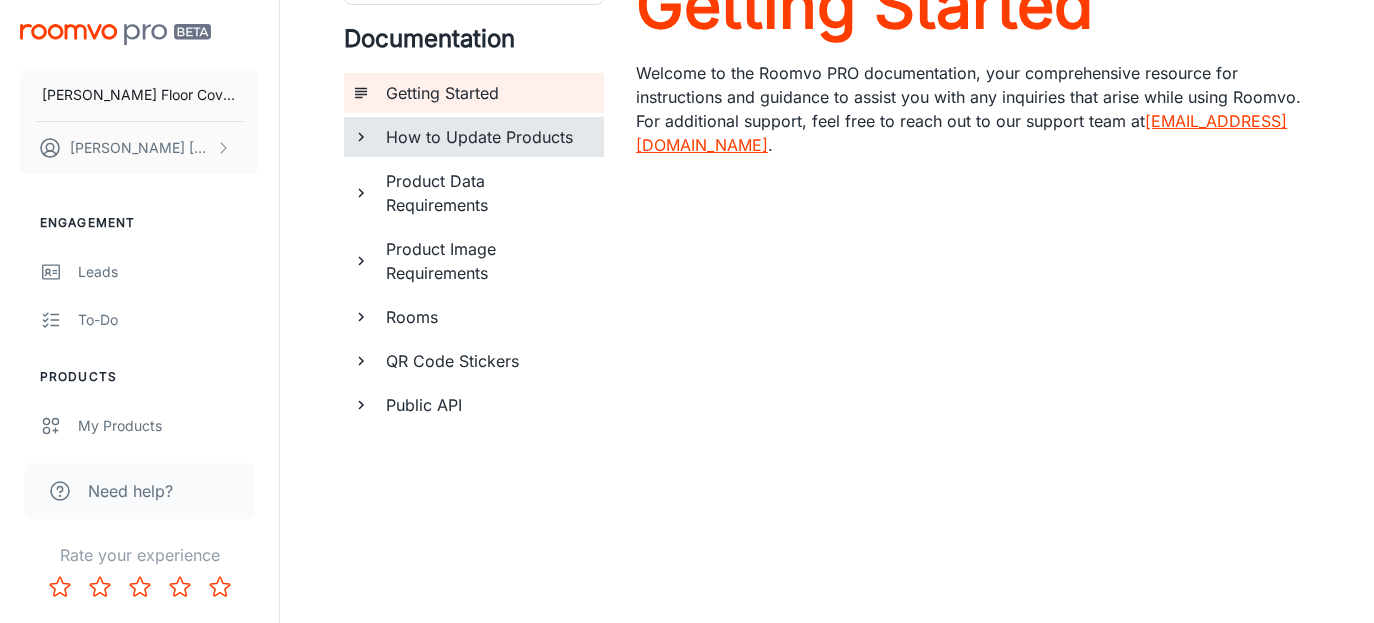 click on "How to Update Products" at bounding box center (487, 137) 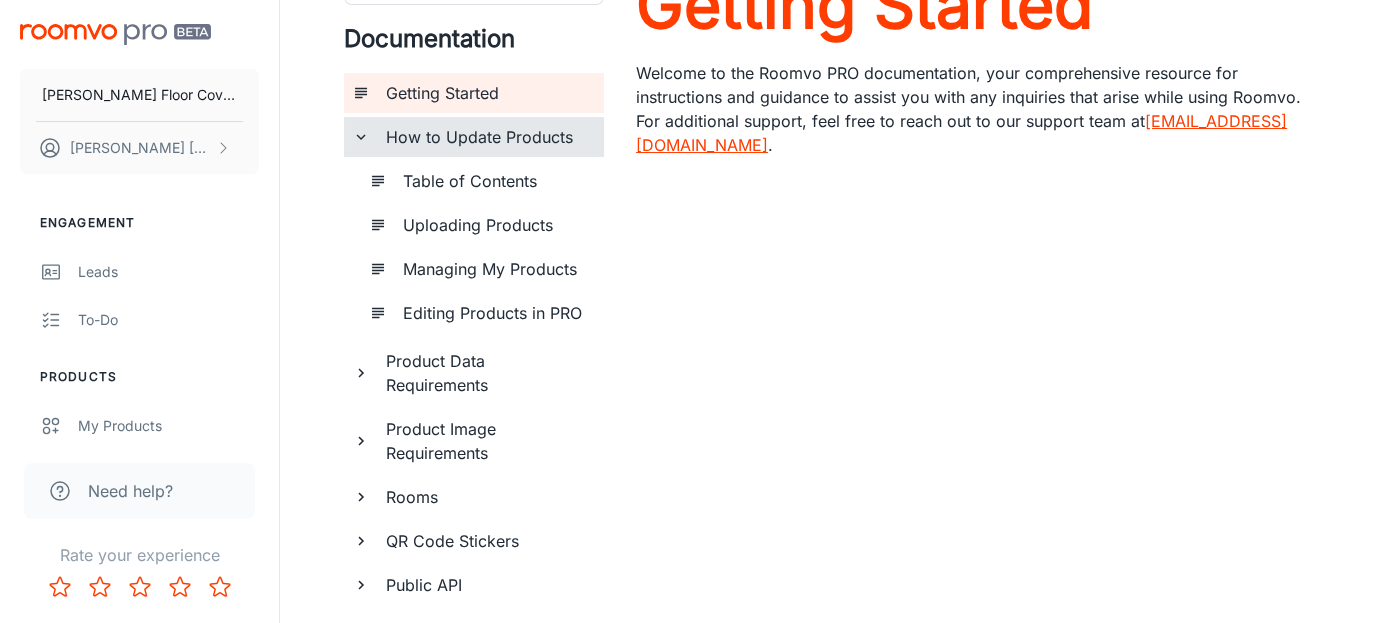 click on "Managing My Products" at bounding box center (495, 269) 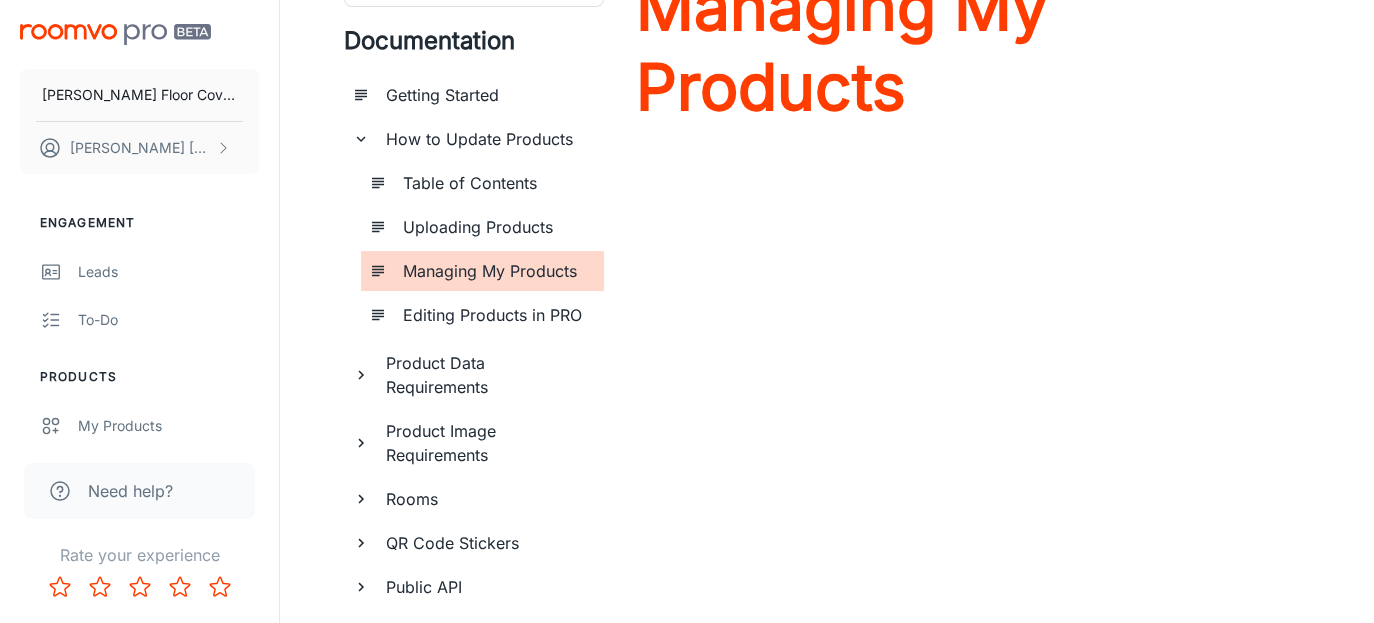 scroll, scrollTop: 81, scrollLeft: 0, axis: vertical 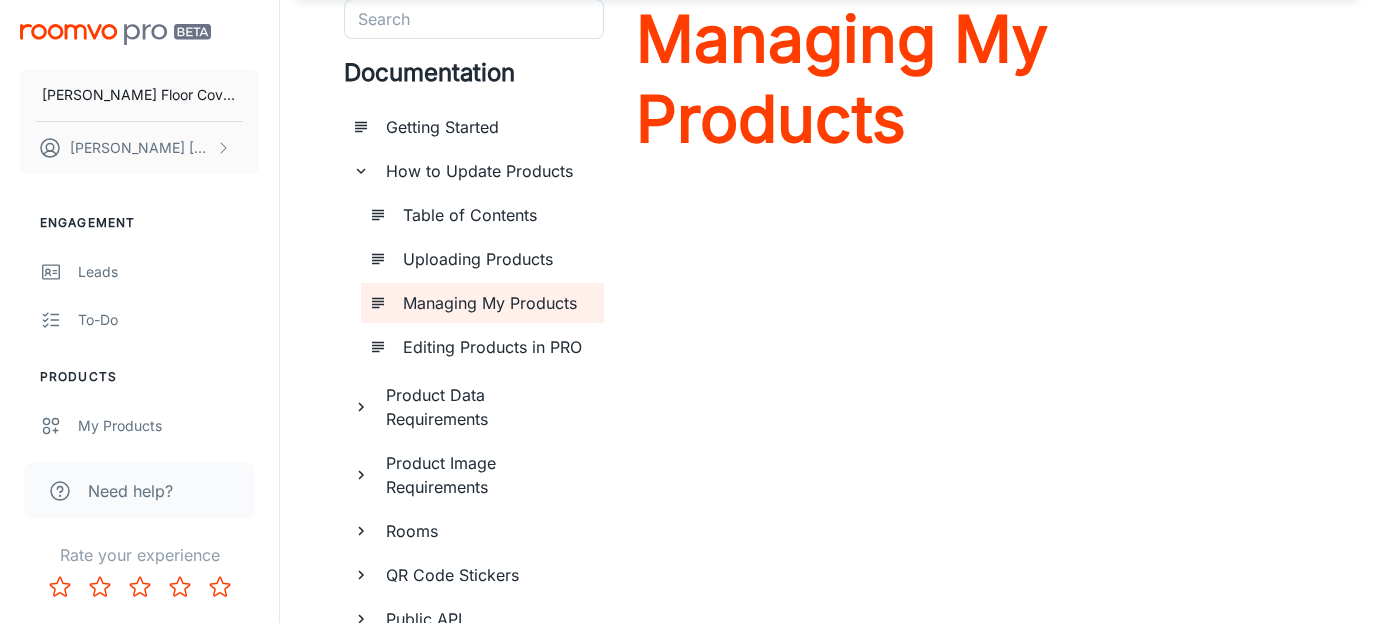 click on "Managing My Products" at bounding box center (973, 321) 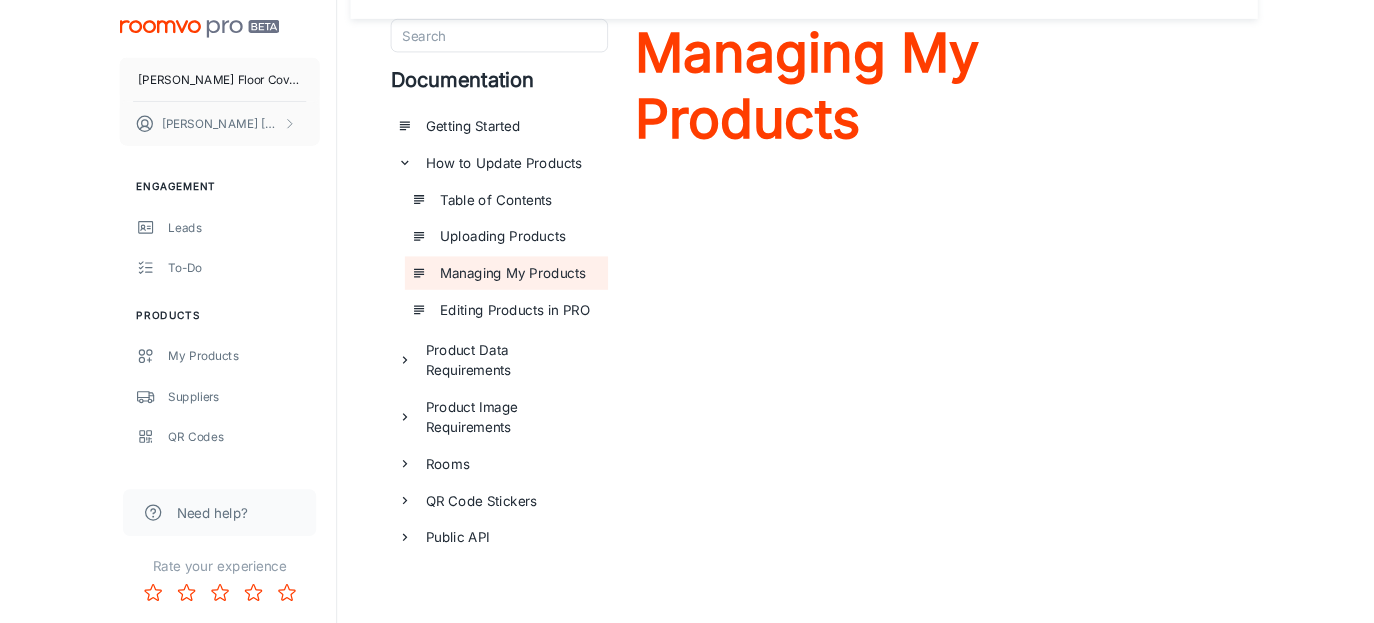 scroll, scrollTop: 81, scrollLeft: 0, axis: vertical 